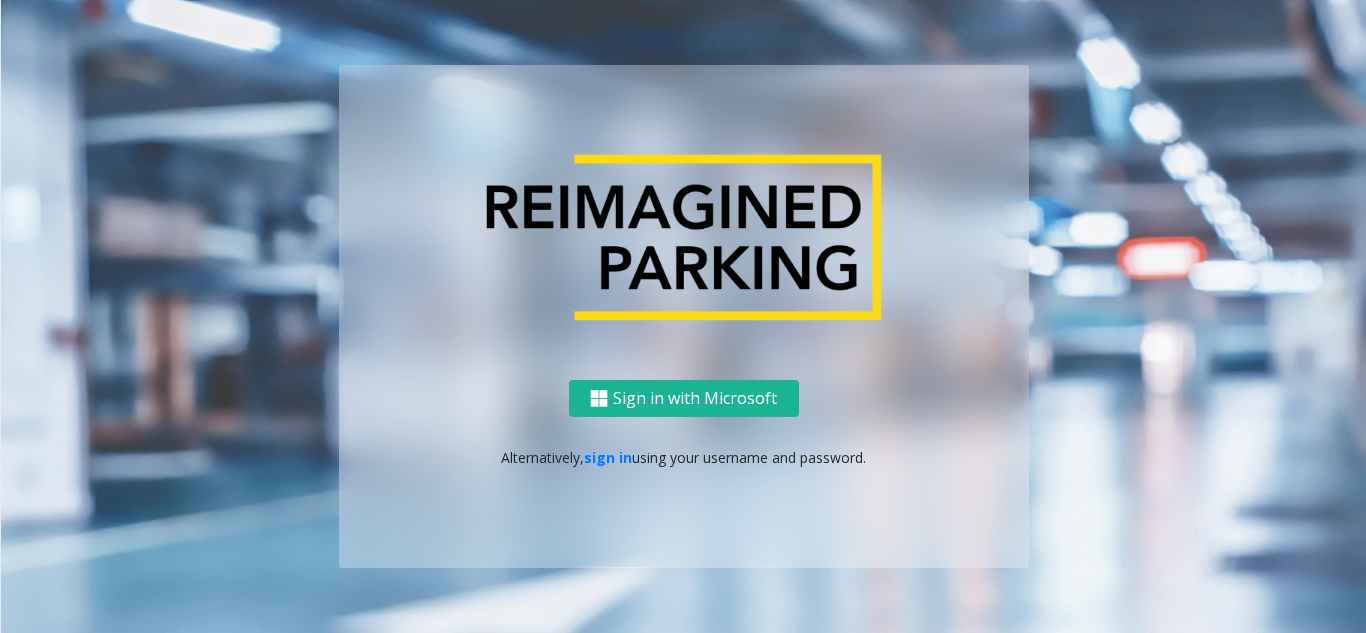 scroll, scrollTop: 0, scrollLeft: 0, axis: both 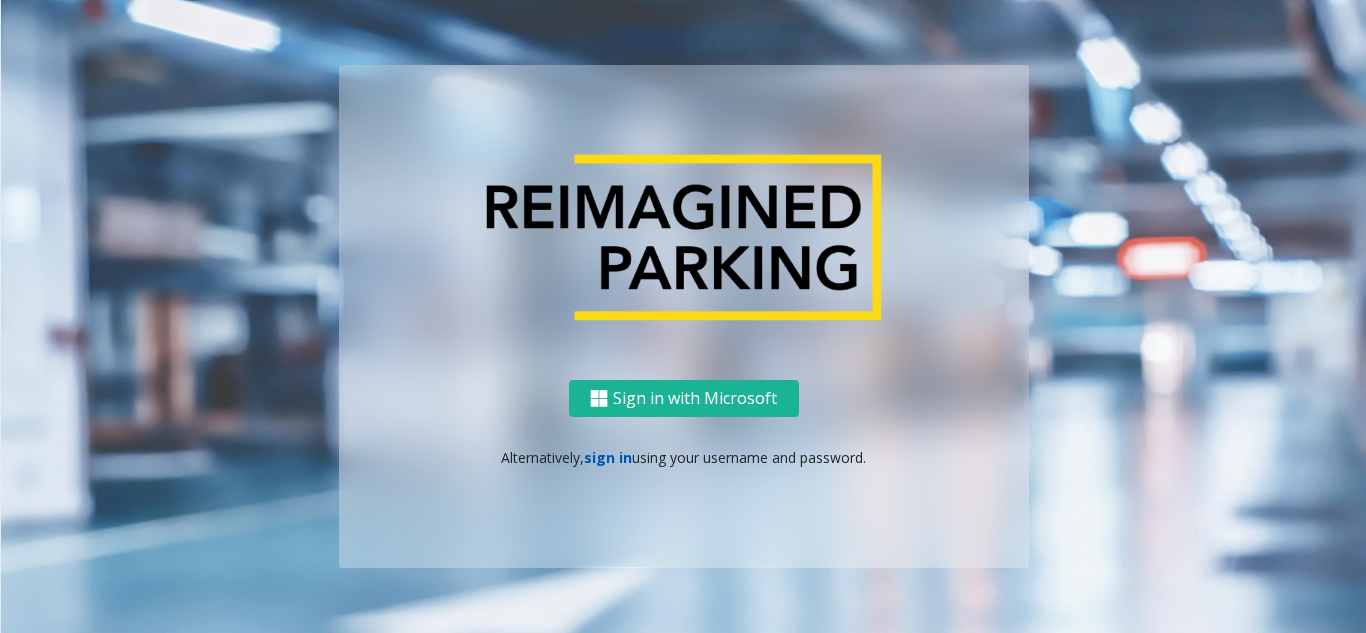 click on "sign in" 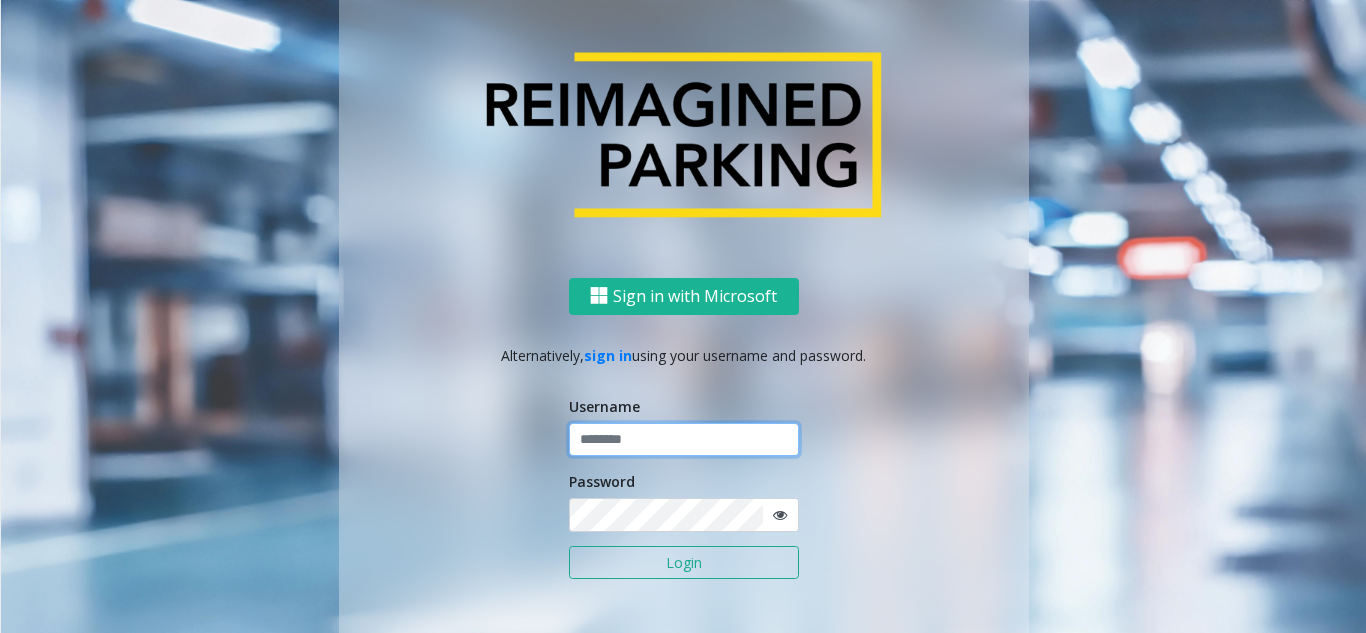 click 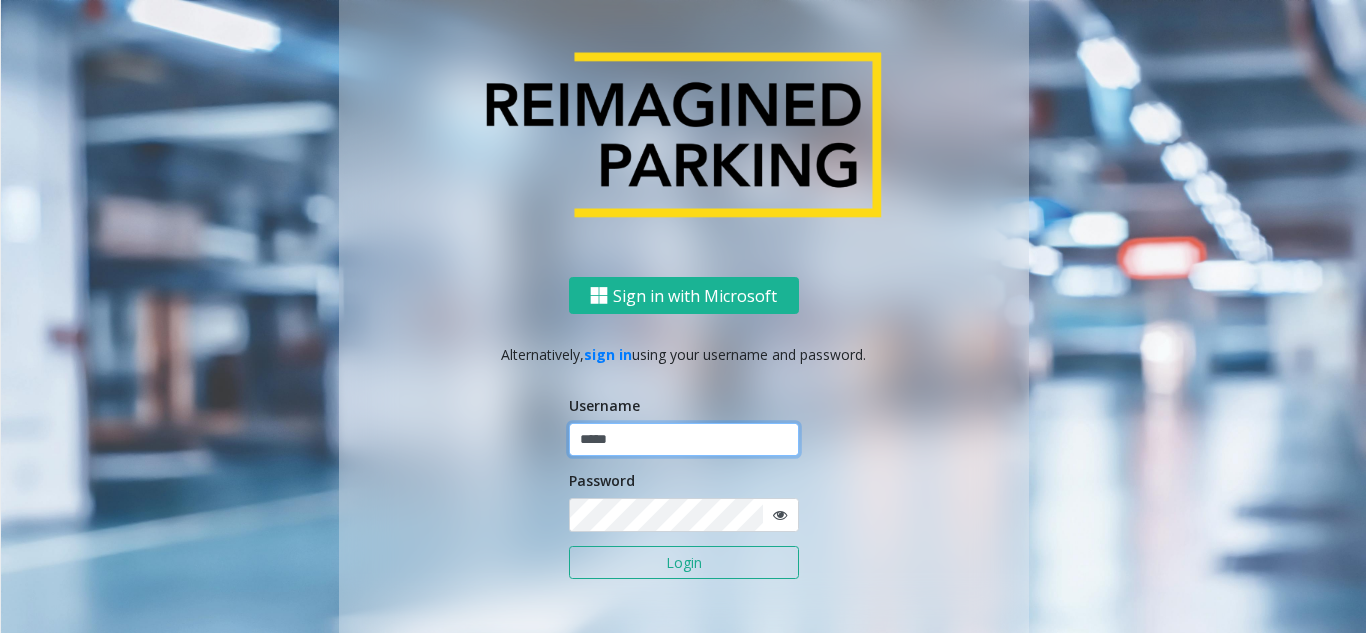 type on "*****" 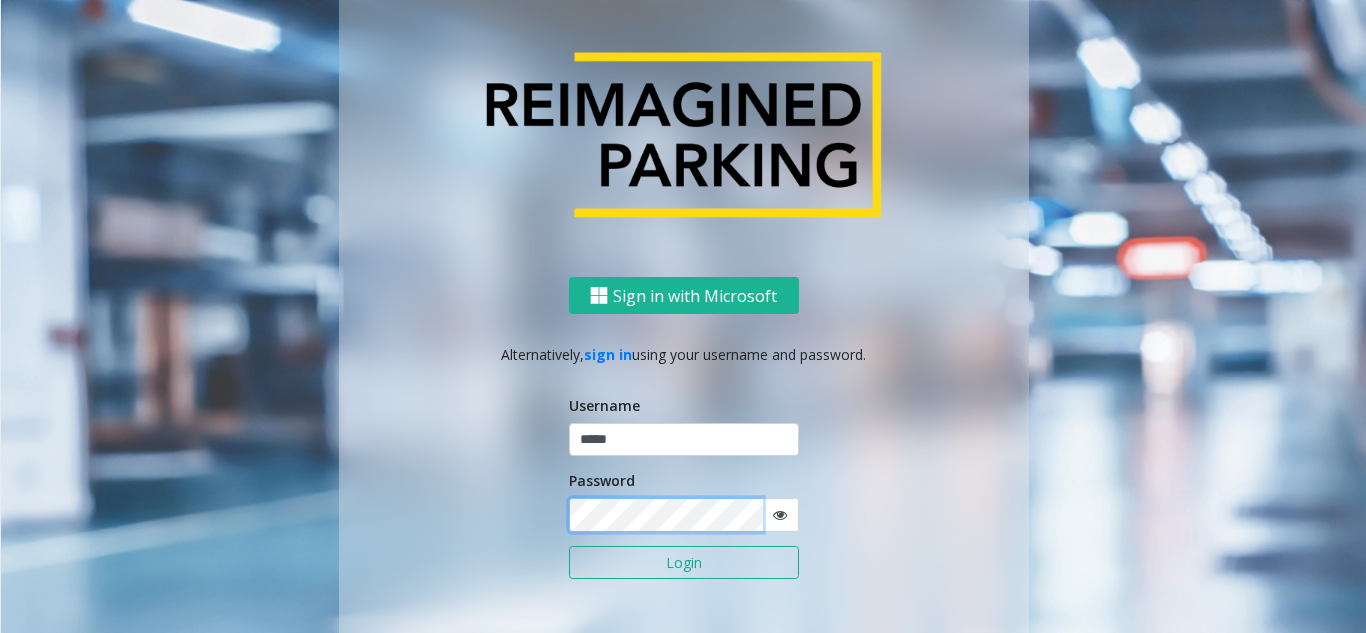 click on "Login" 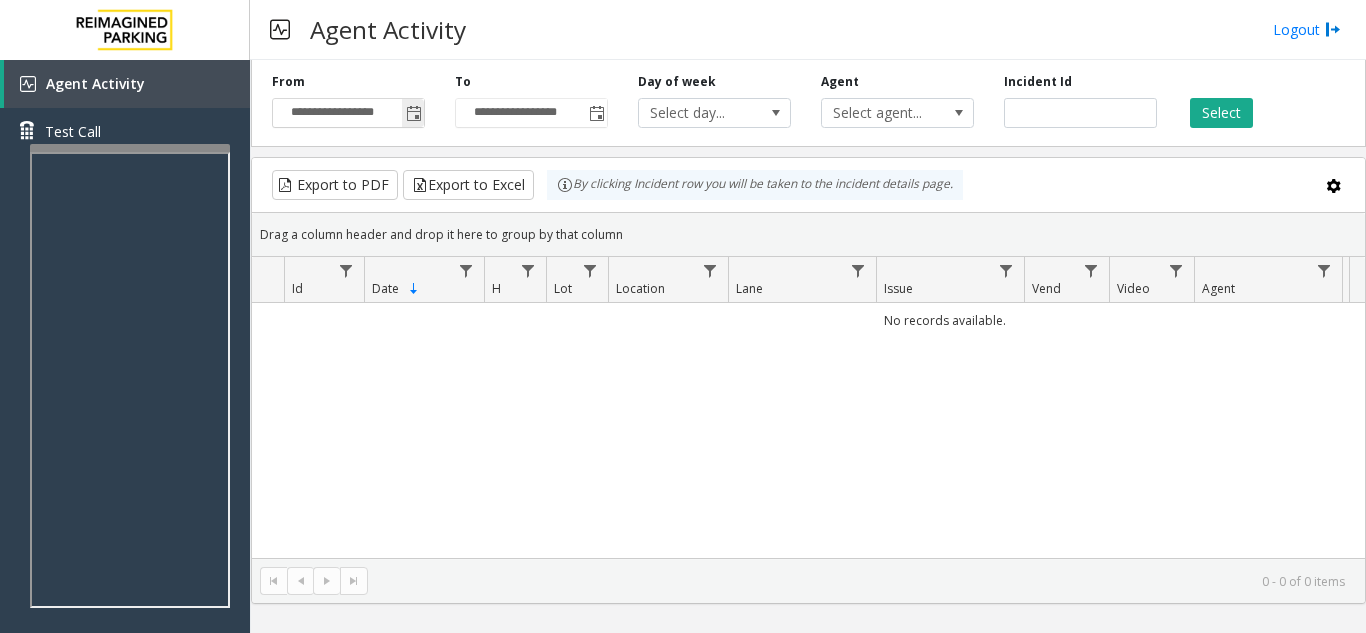 click 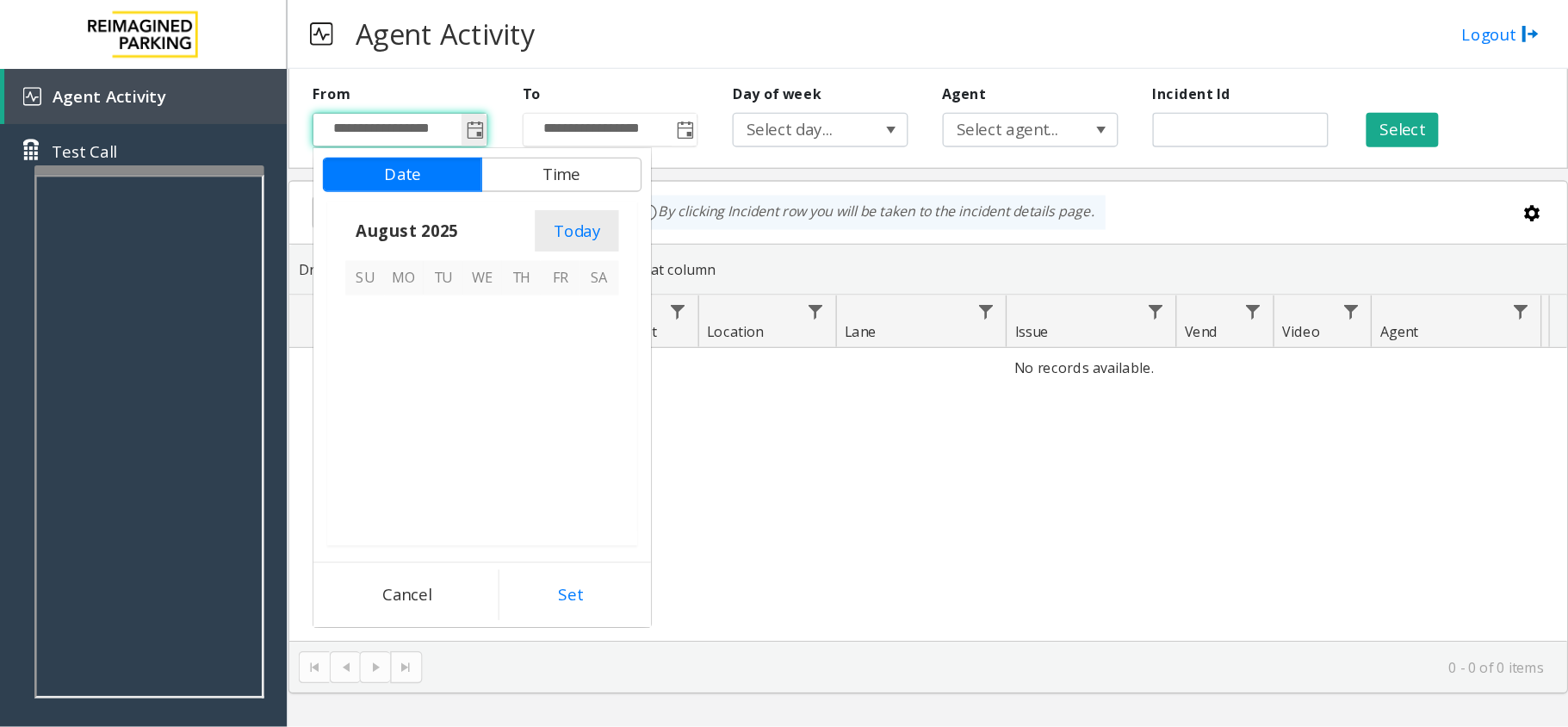 scroll, scrollTop: 308946, scrollLeft: 0, axis: vertical 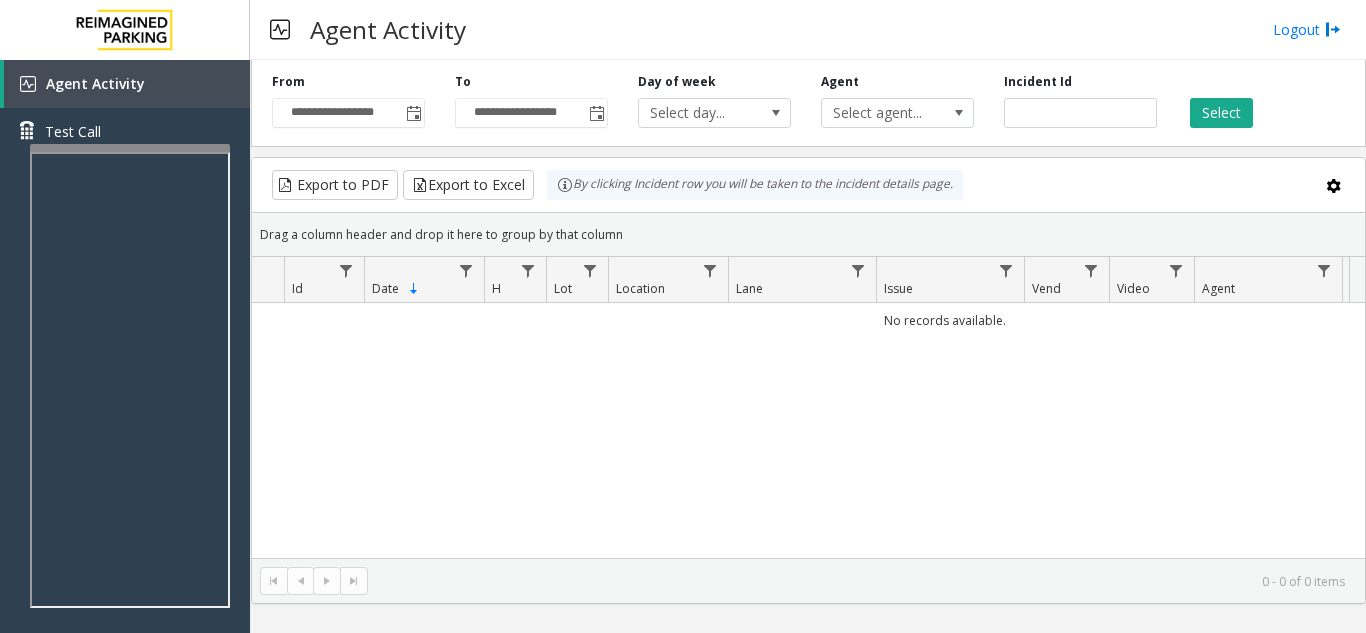 click on "Agent Activity Logout" at bounding box center [808, 30] 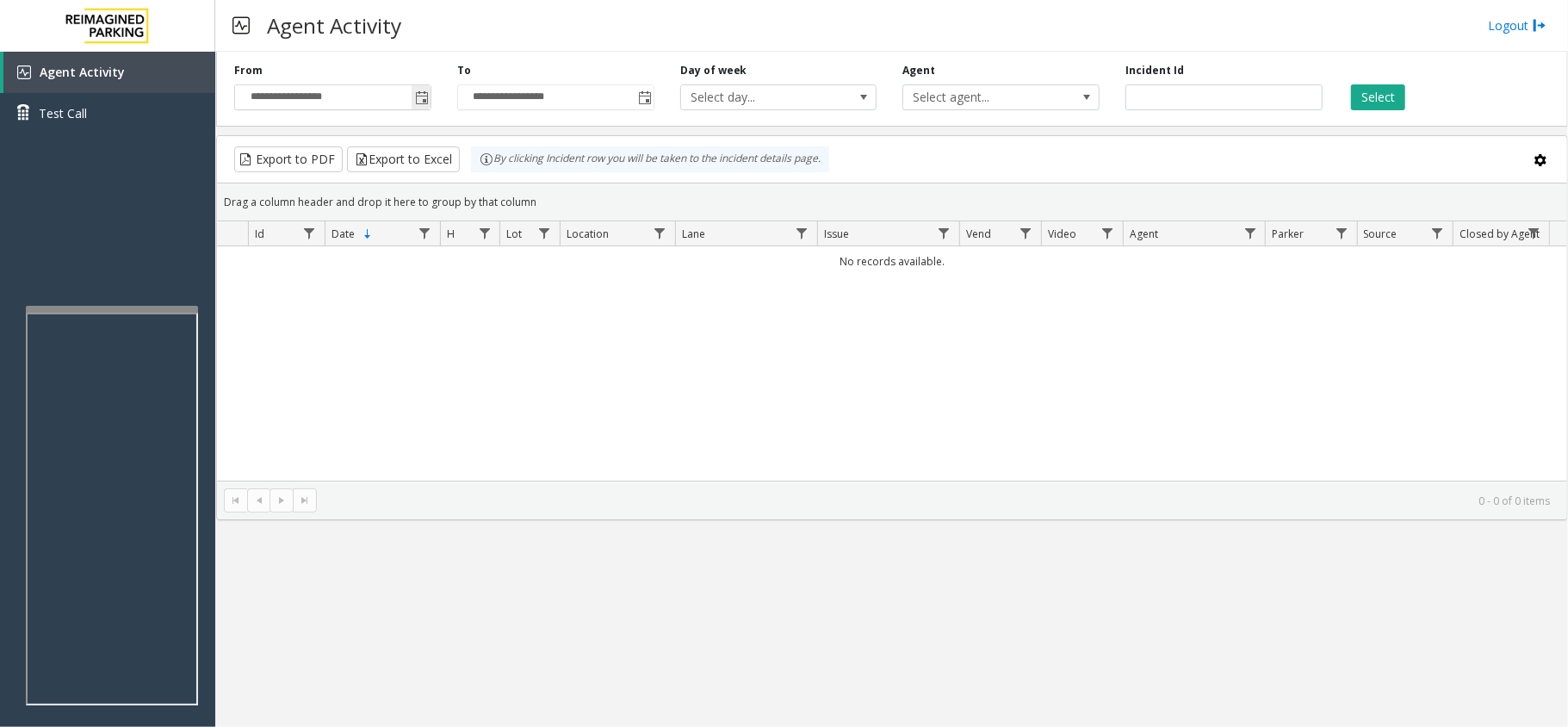 click 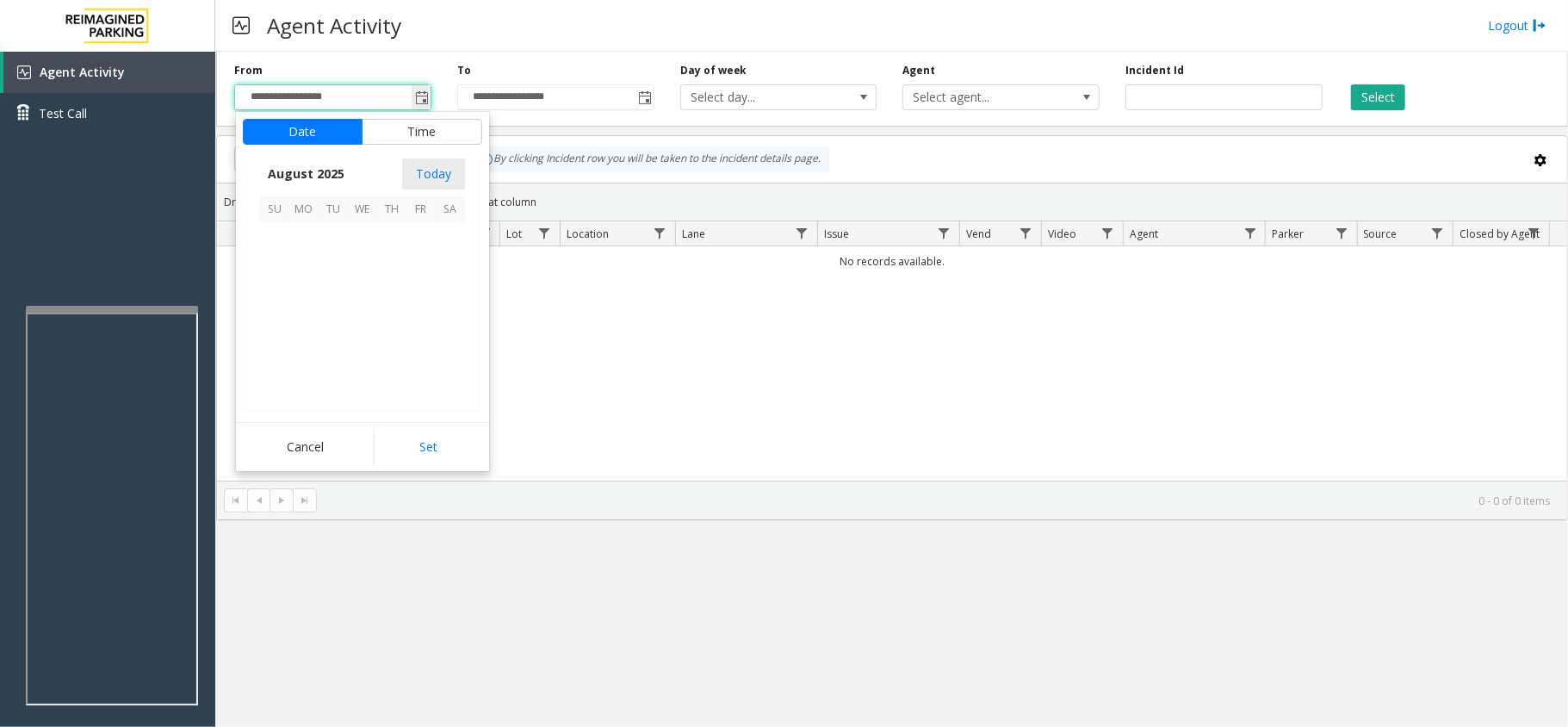 scroll, scrollTop: 308946, scrollLeft: 0, axis: vertical 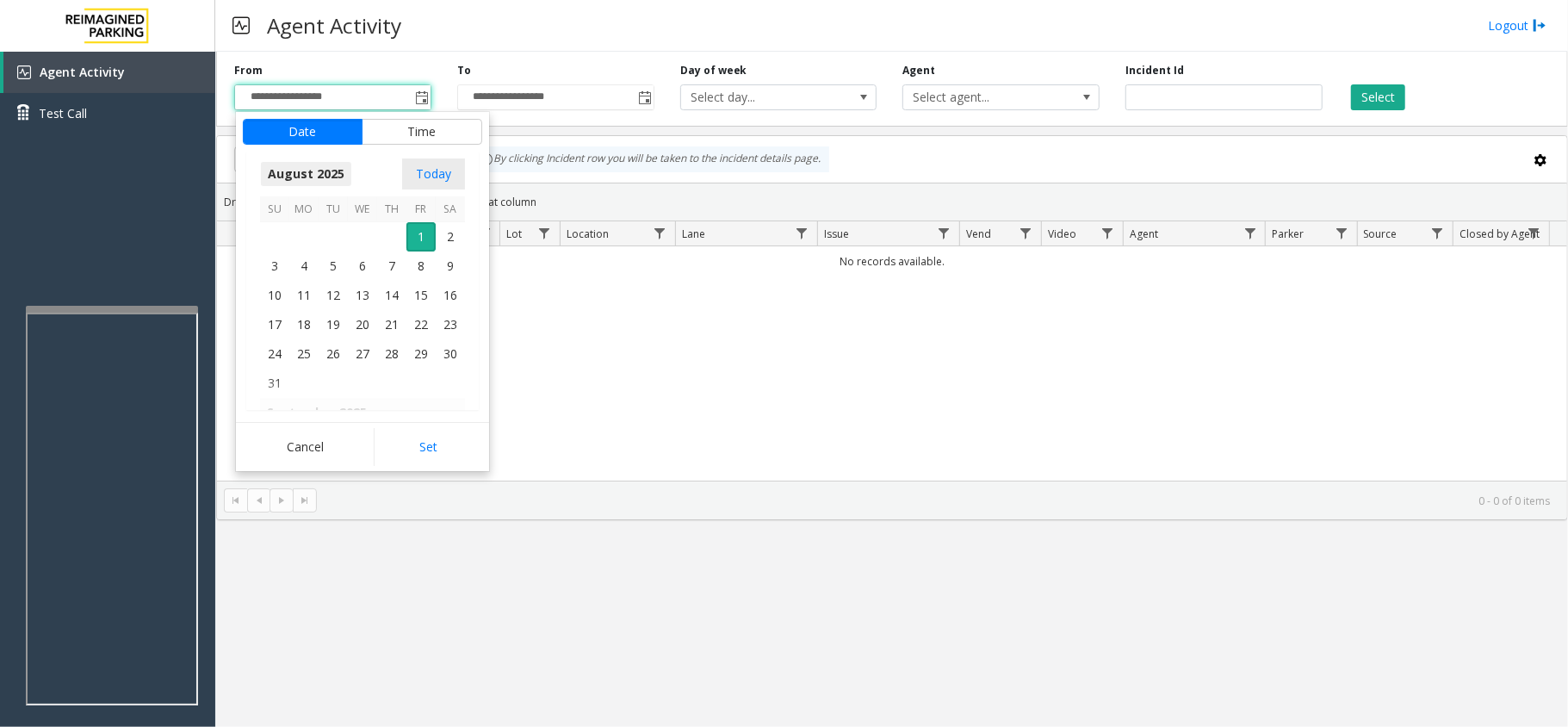 click on "August 2025" at bounding box center [306, 174] 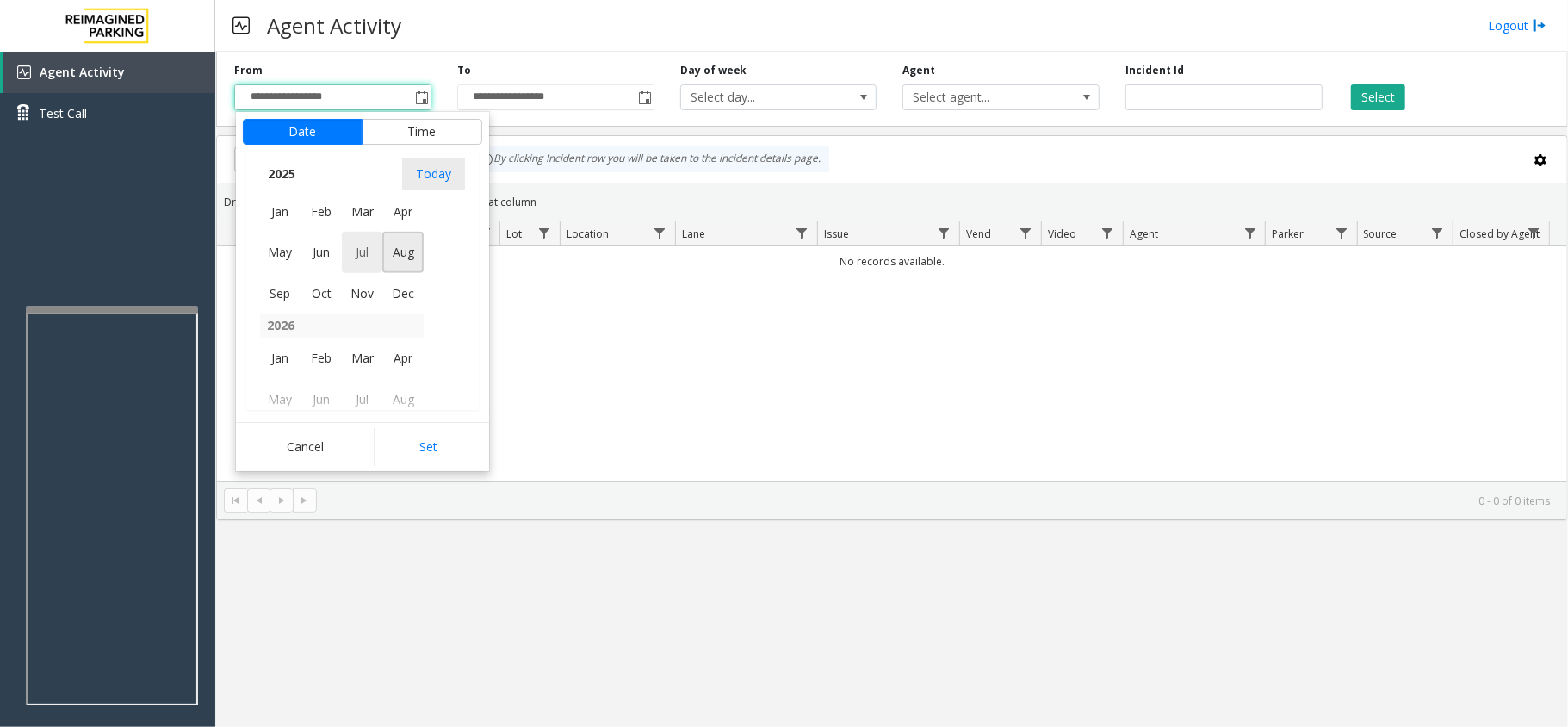 click on "Jul" at bounding box center (363, 252) 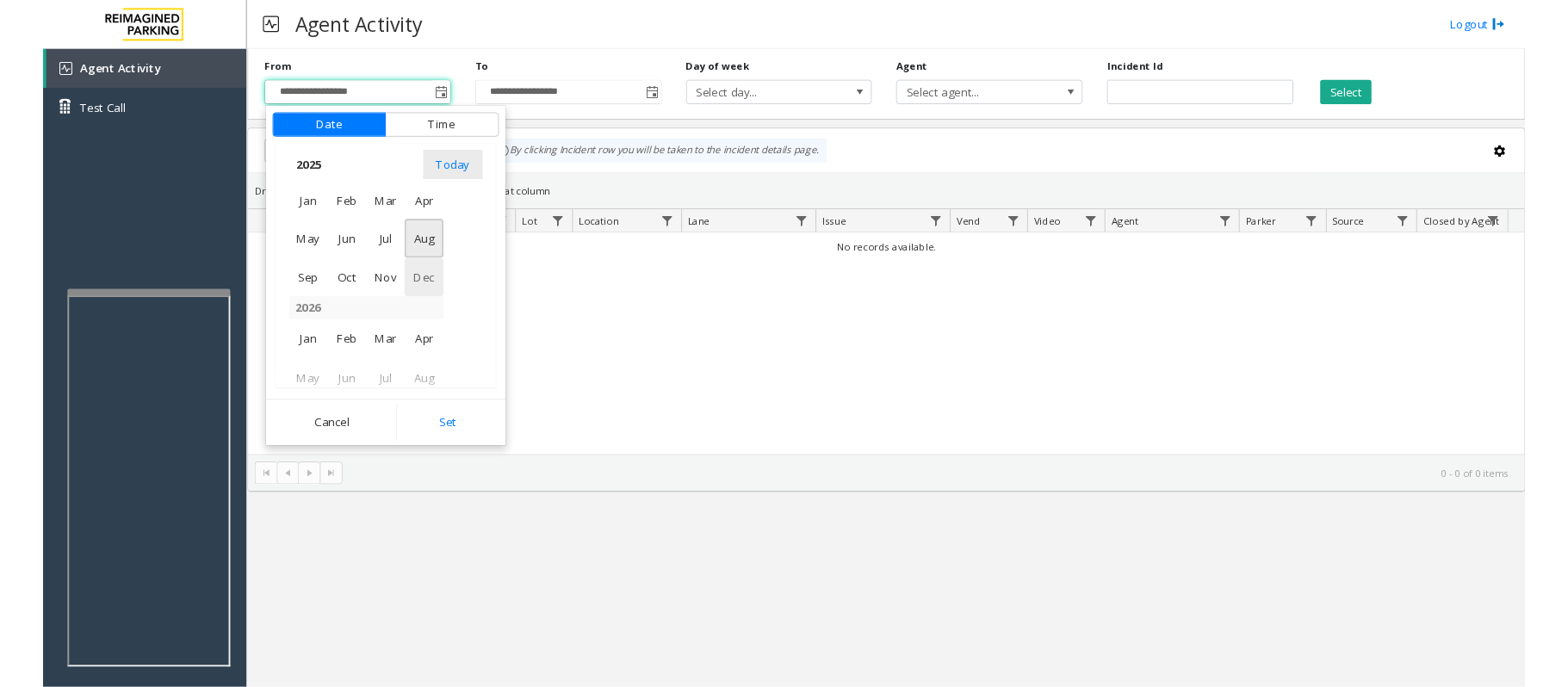 scroll, scrollTop: 308571, scrollLeft: 0, axis: vertical 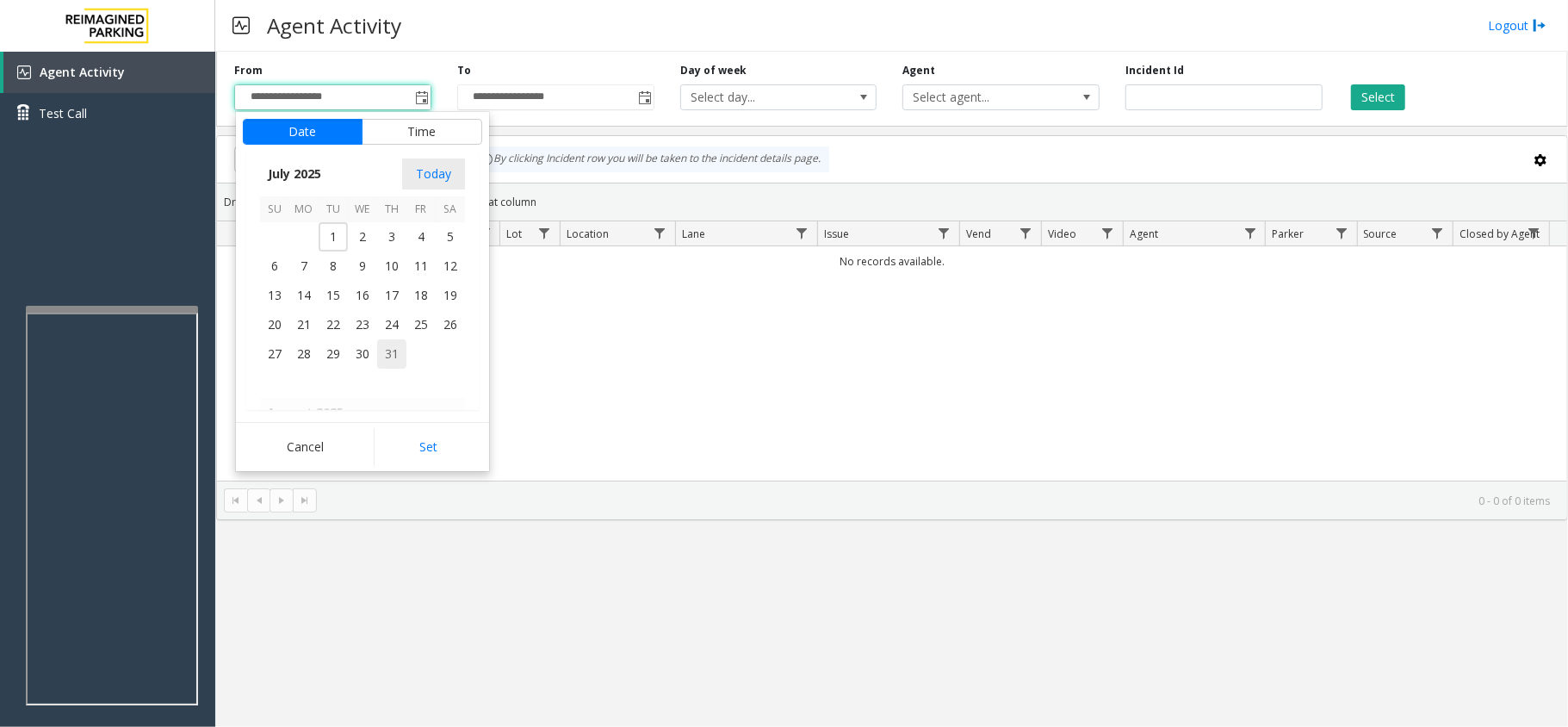 click on "31" at bounding box center (392, 354) 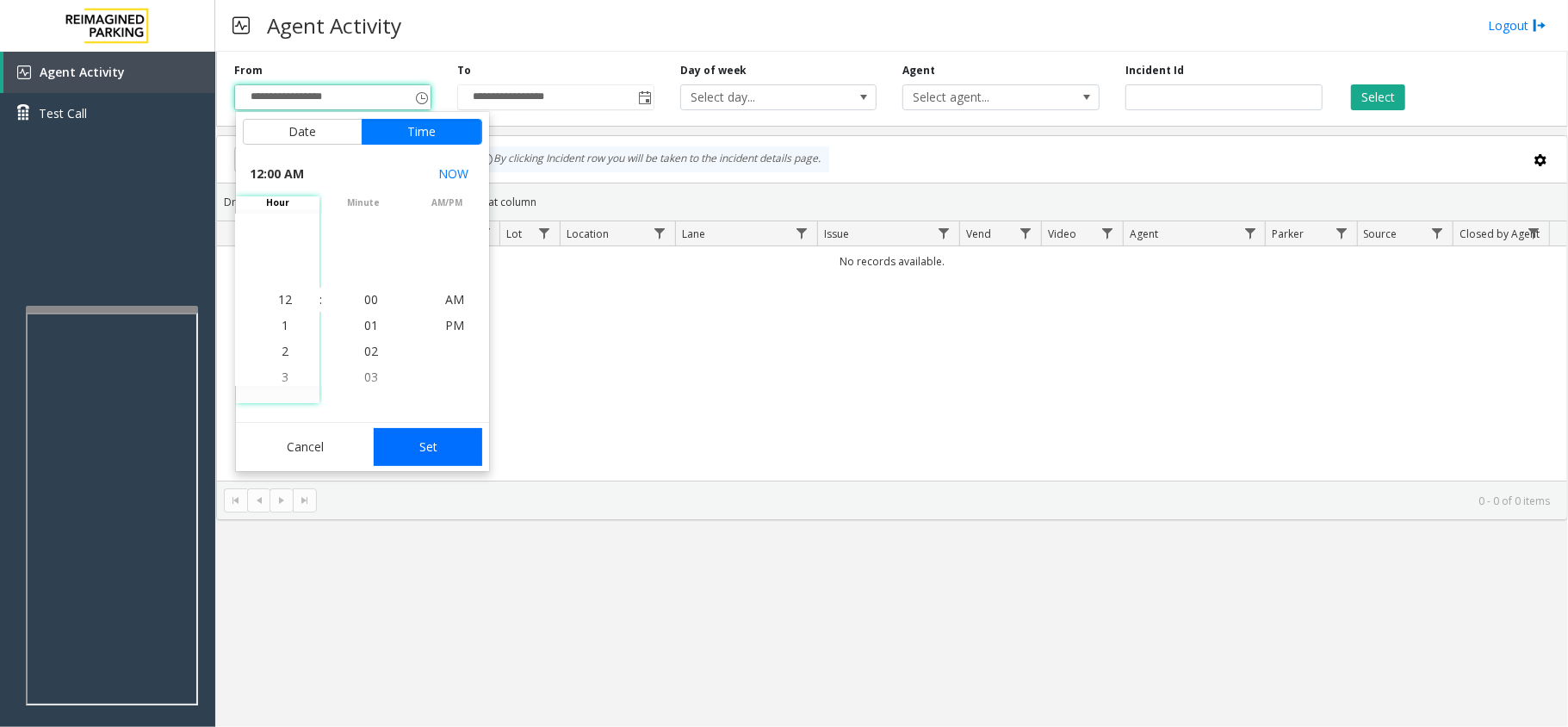 click on "Set" 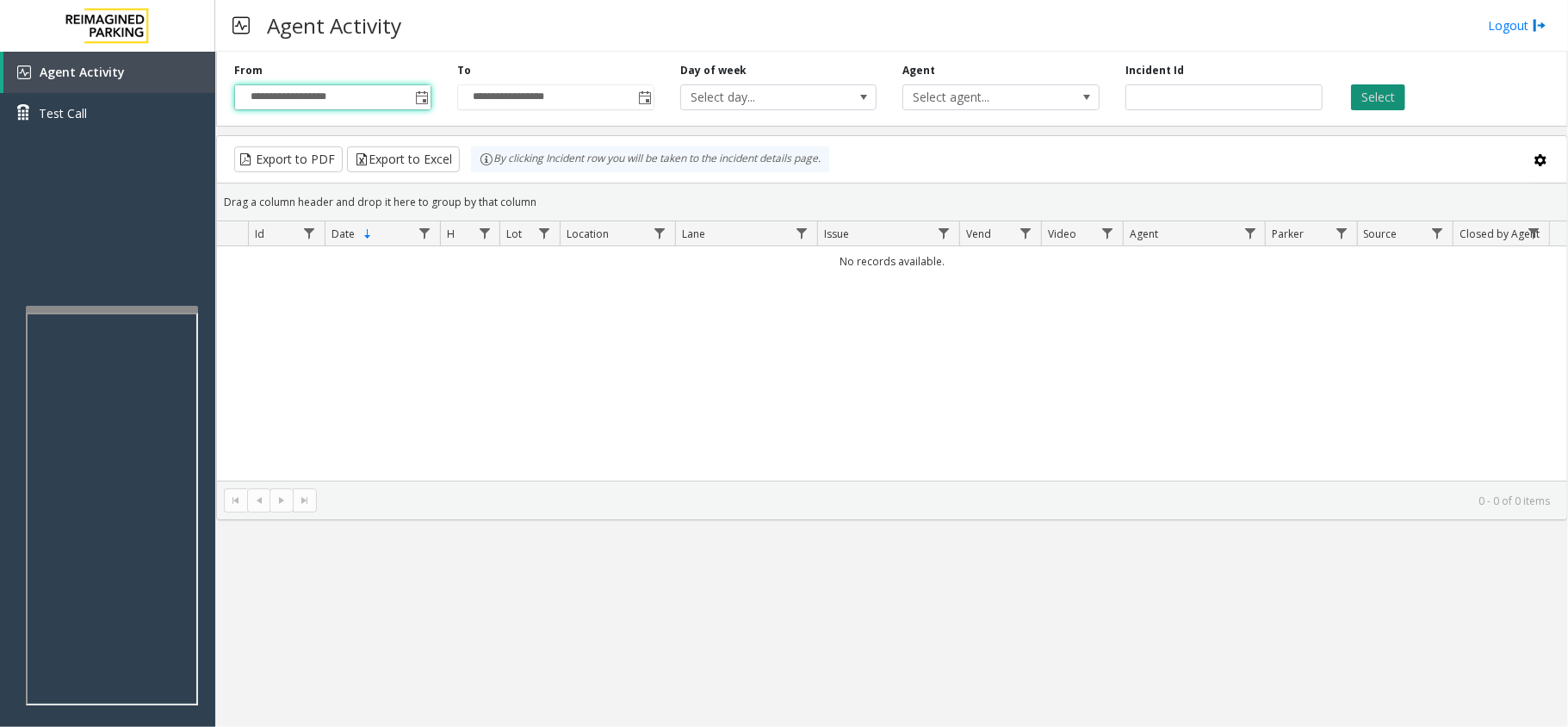 click on "Select" 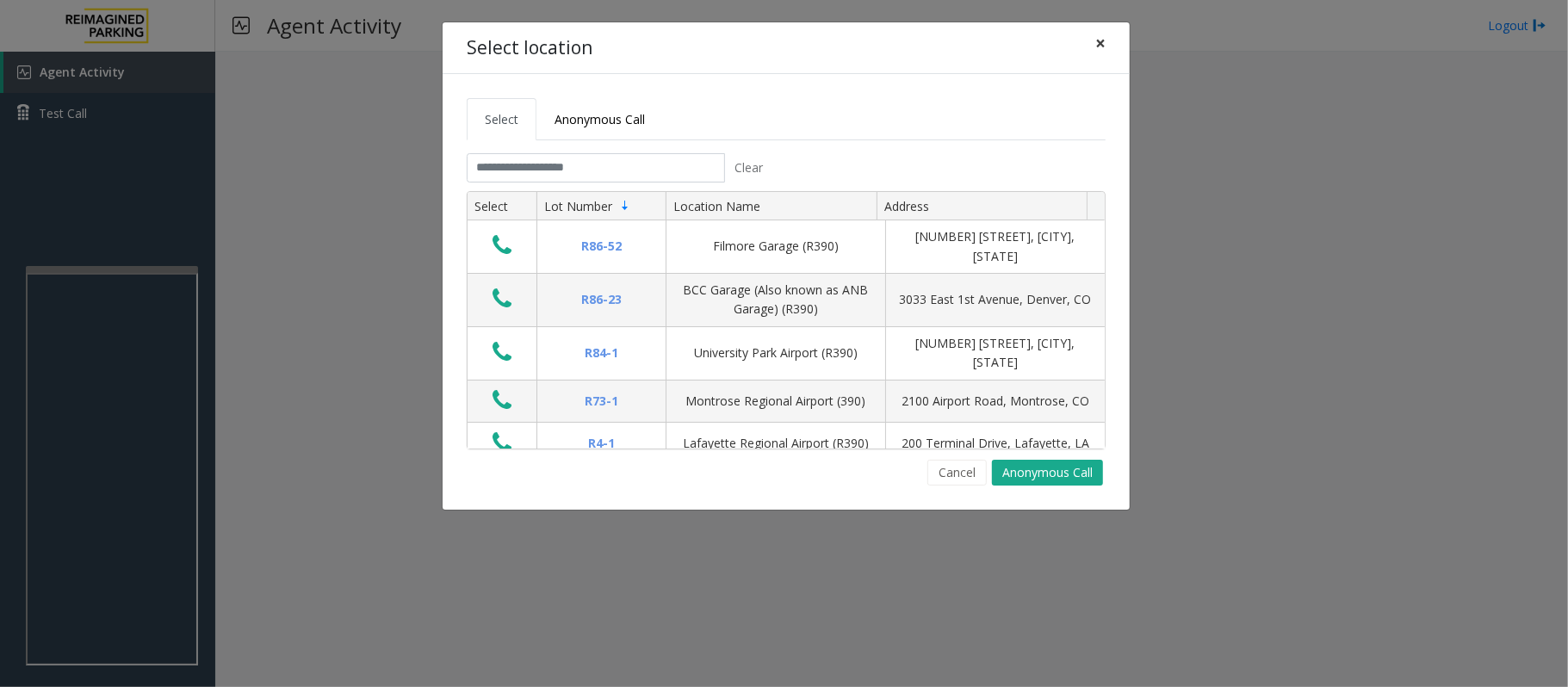 click on "×" 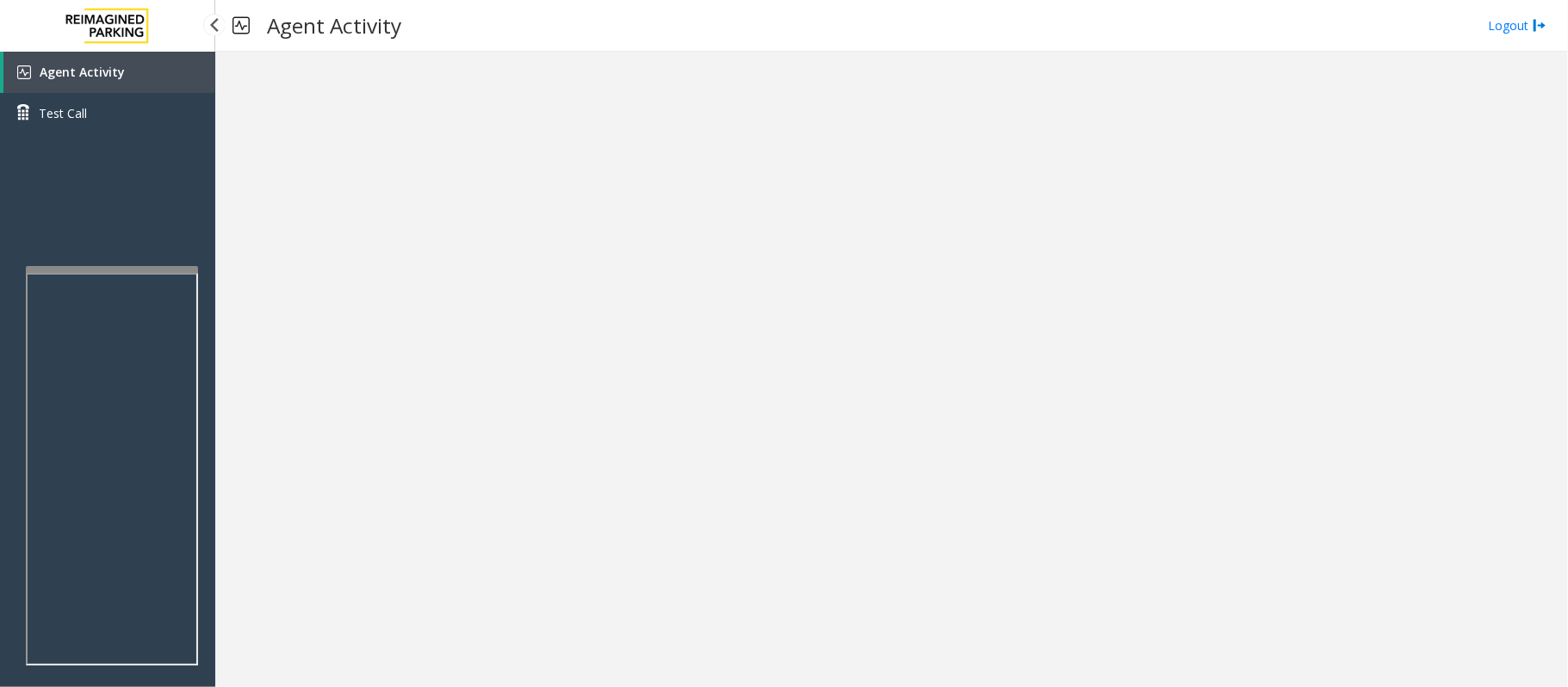 click on "Agent Activity" at bounding box center (109, 72) 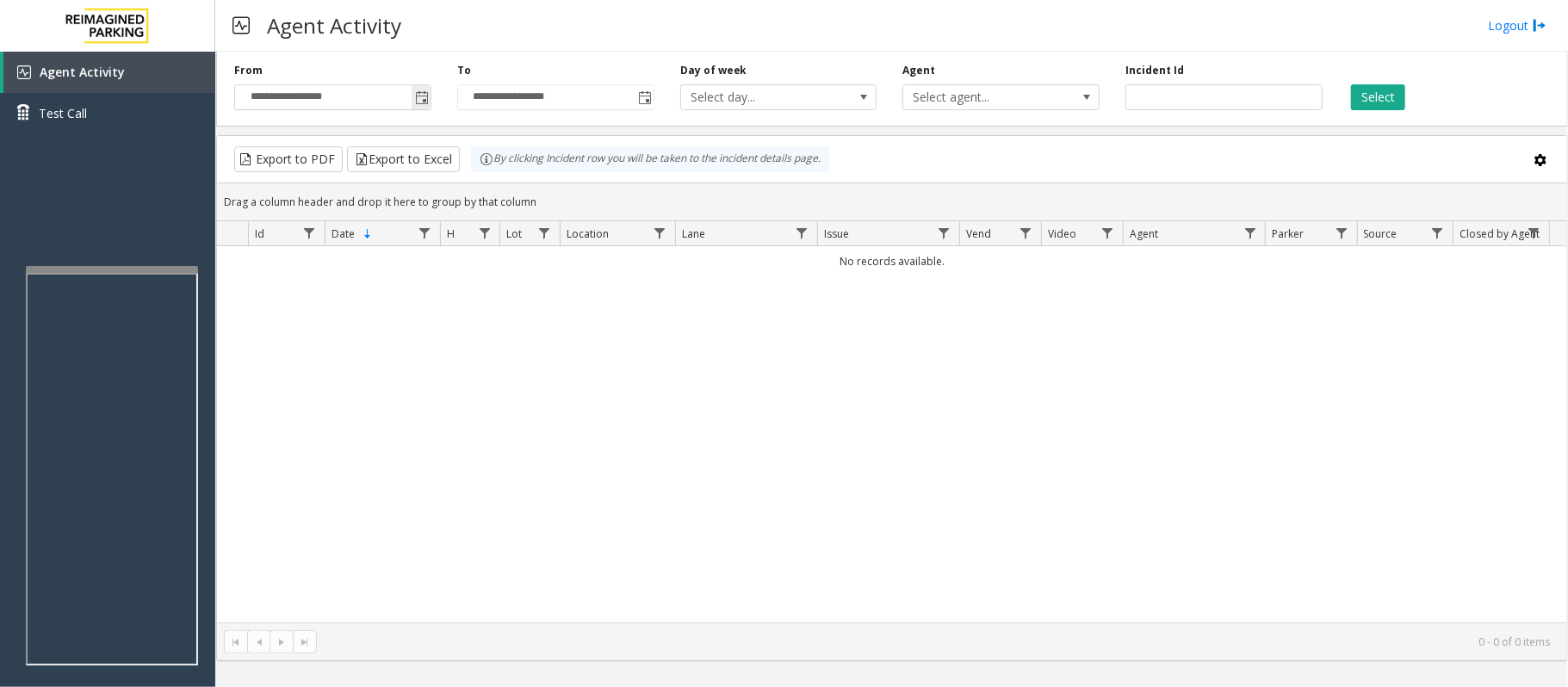 click 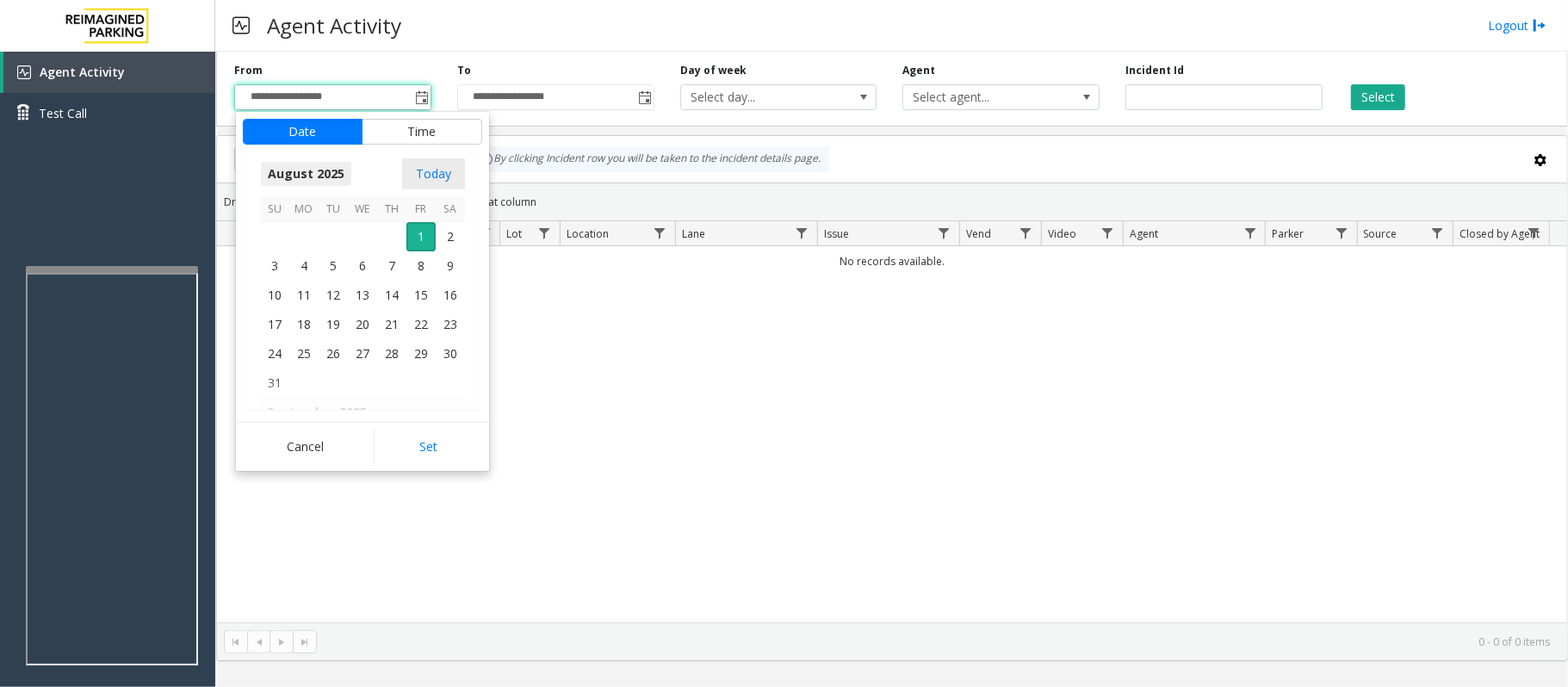 click on "August 2025" at bounding box center [306, 174] 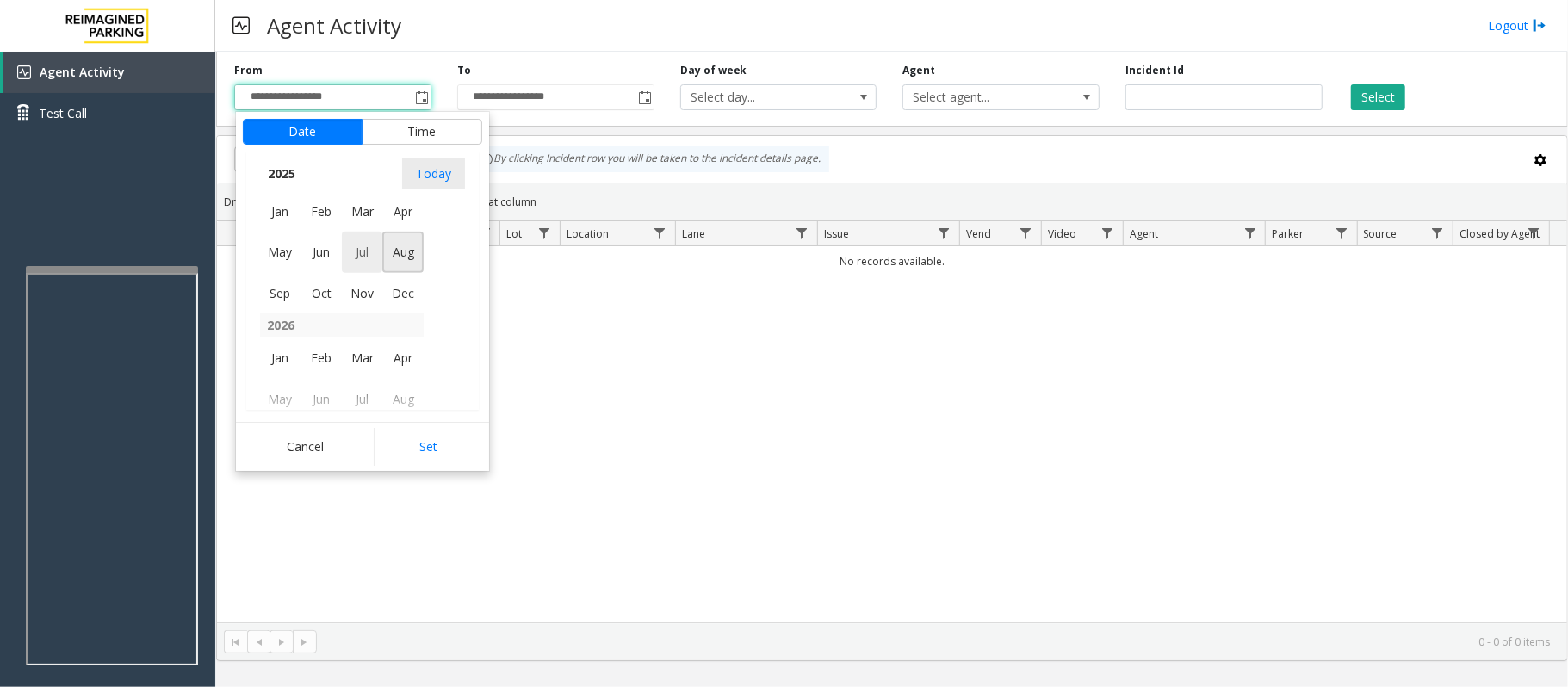 click on "Jul" at bounding box center (363, 252) 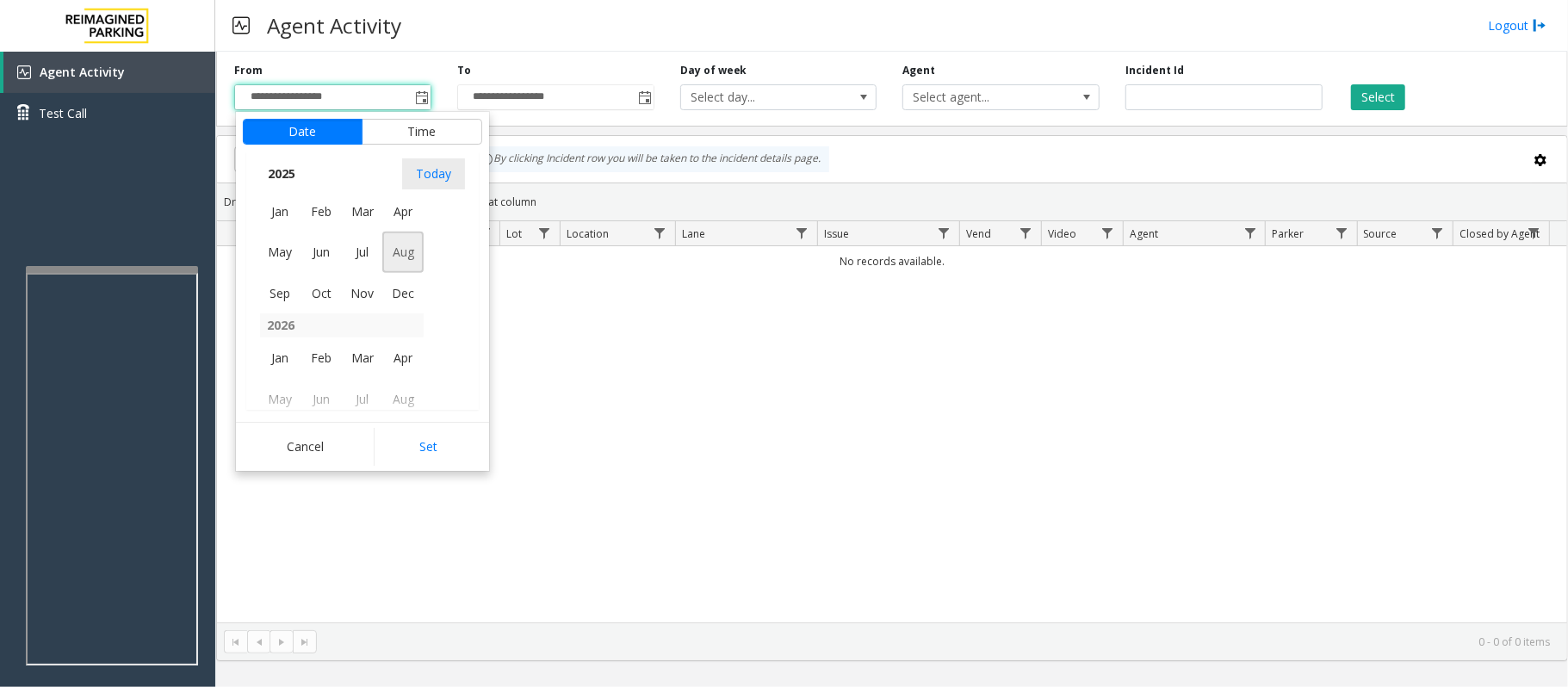 scroll, scrollTop: 308571, scrollLeft: 0, axis: vertical 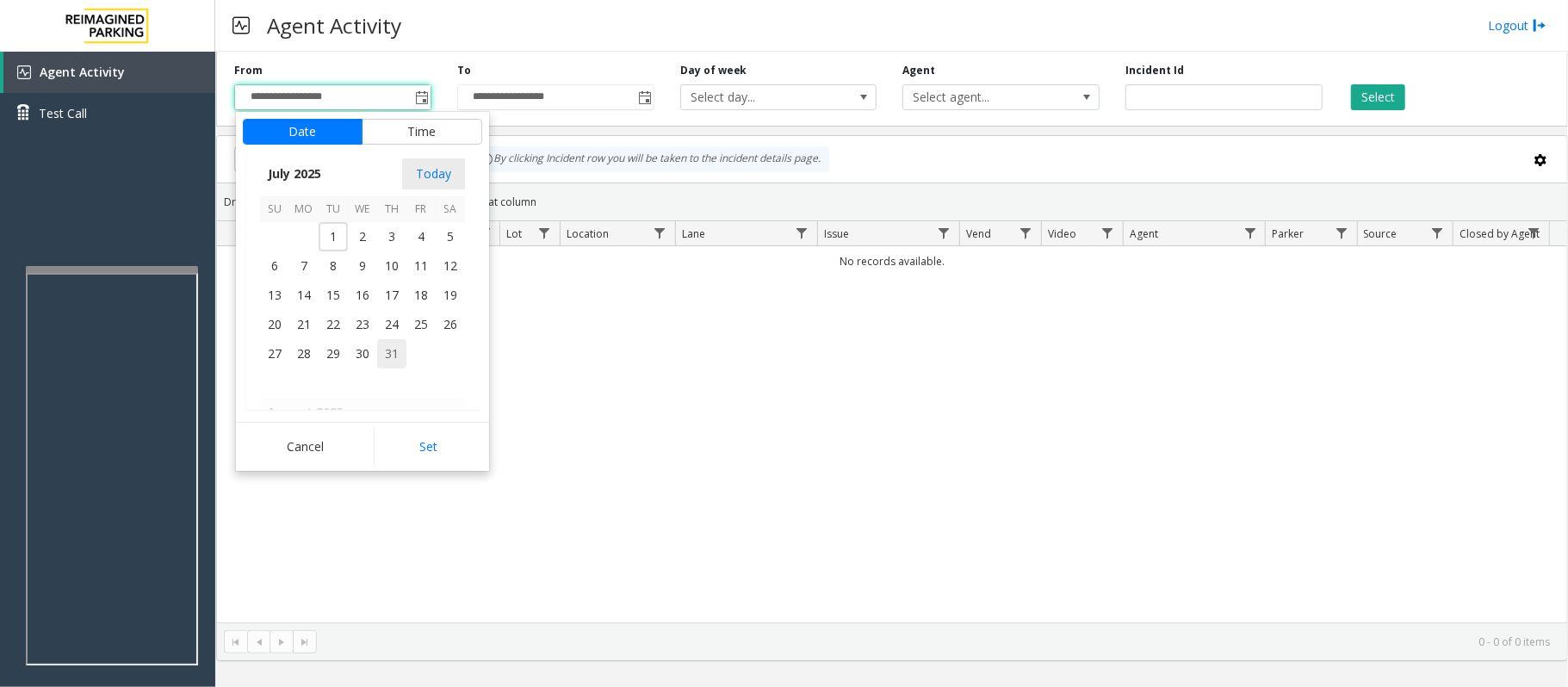 click on "31" at bounding box center (392, 354) 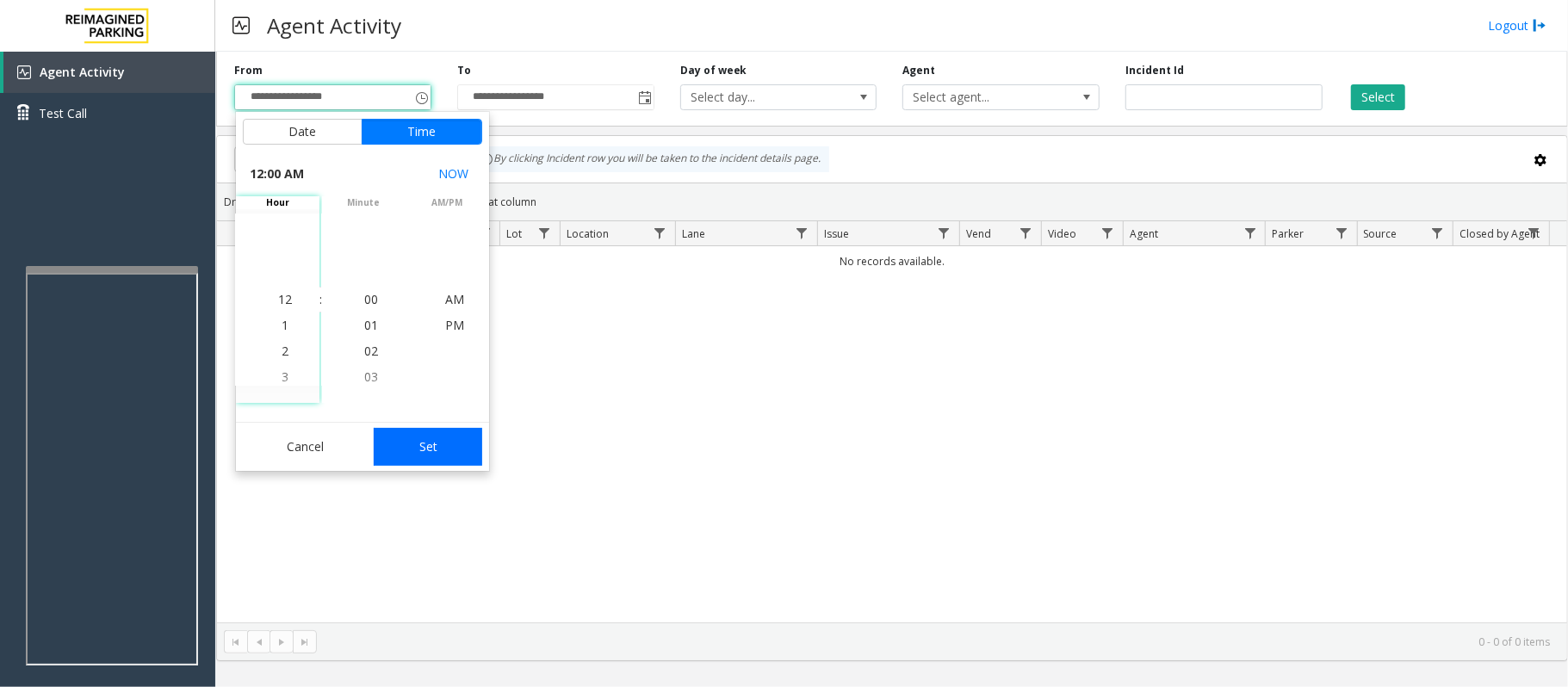 click on "Set" 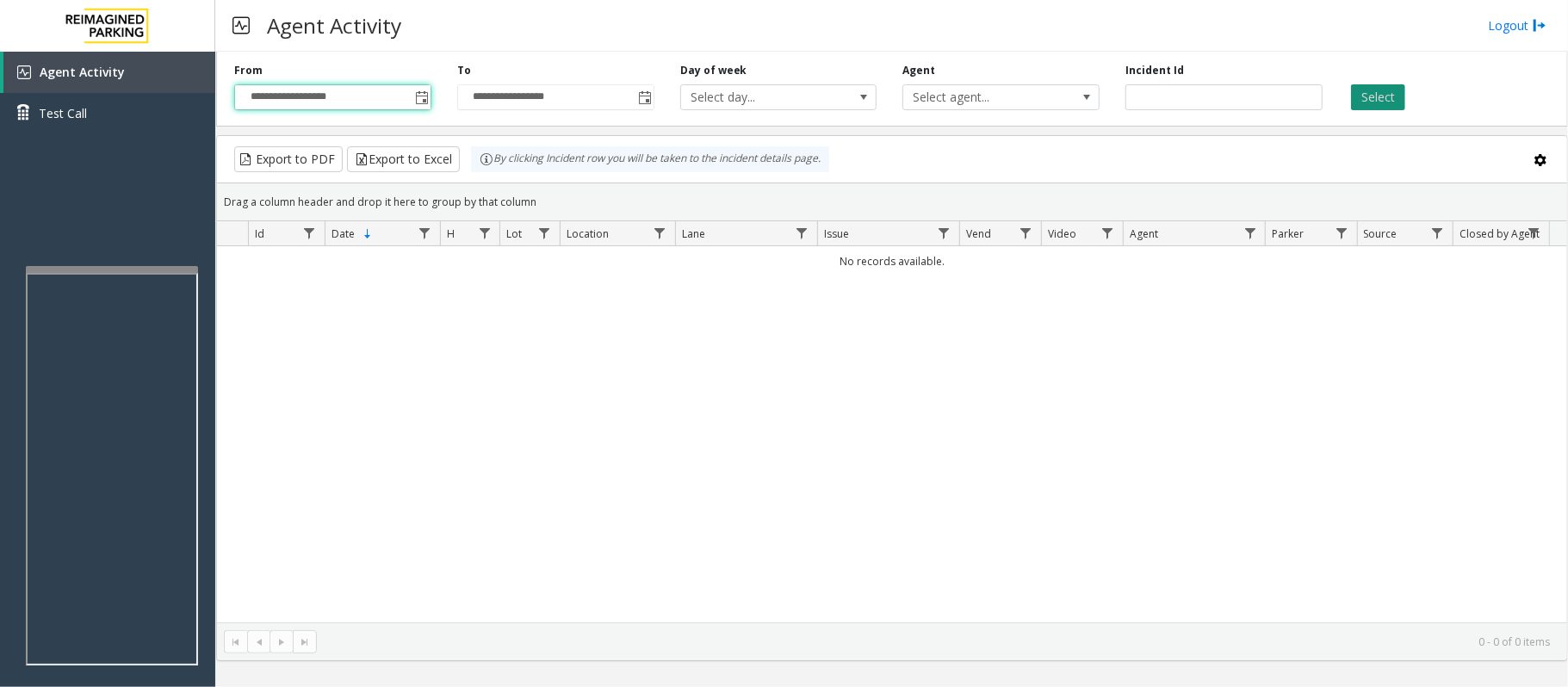 click on "Select" 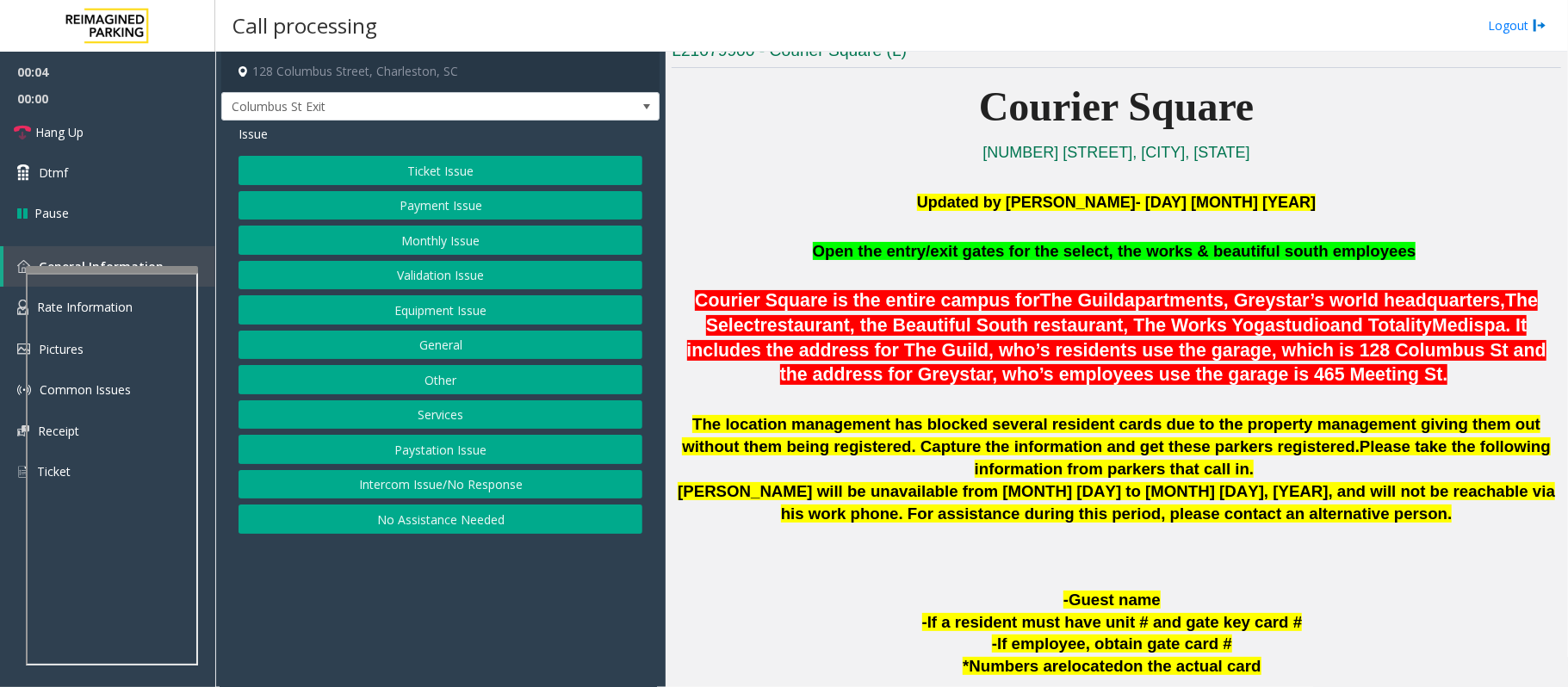 scroll, scrollTop: 459, scrollLeft: 0, axis: vertical 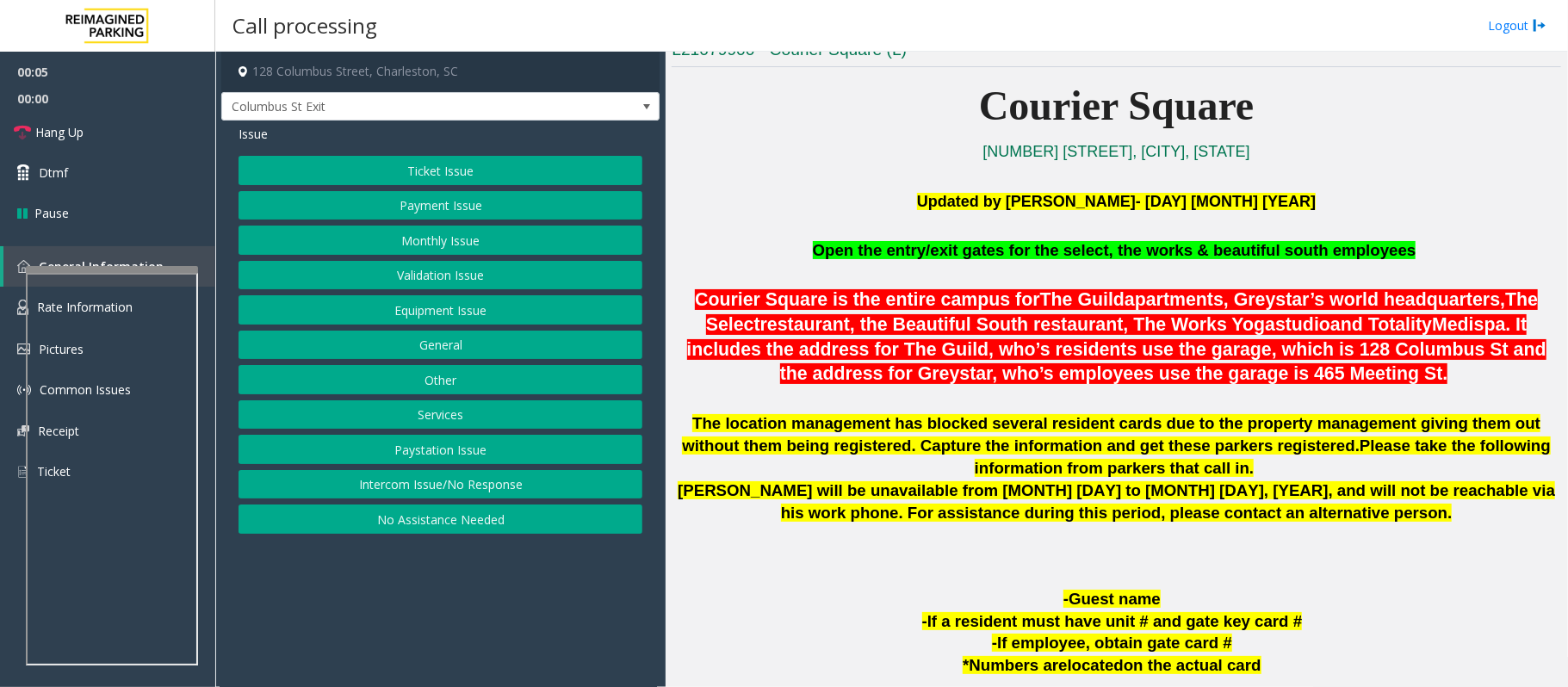 click on "Ticket Issue" 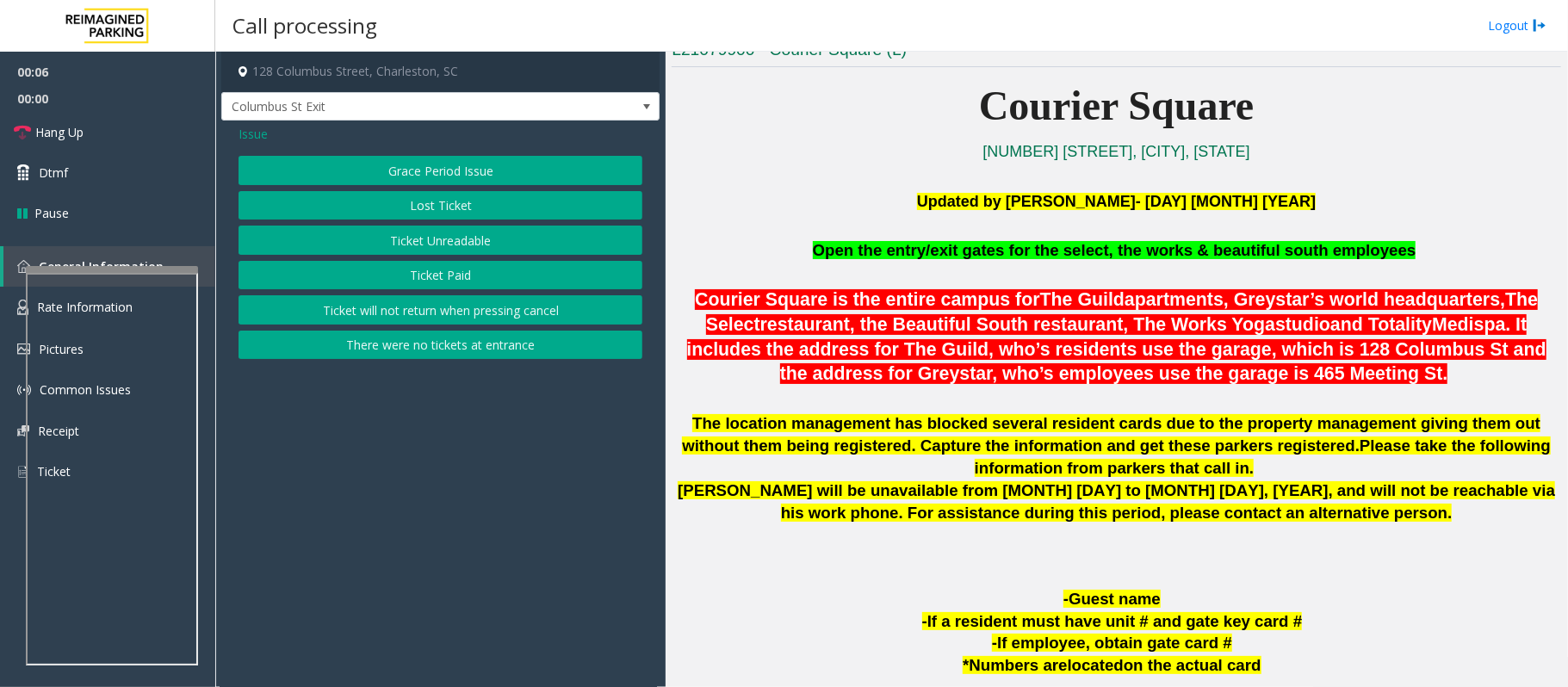 click on "Ticket Unreadable" 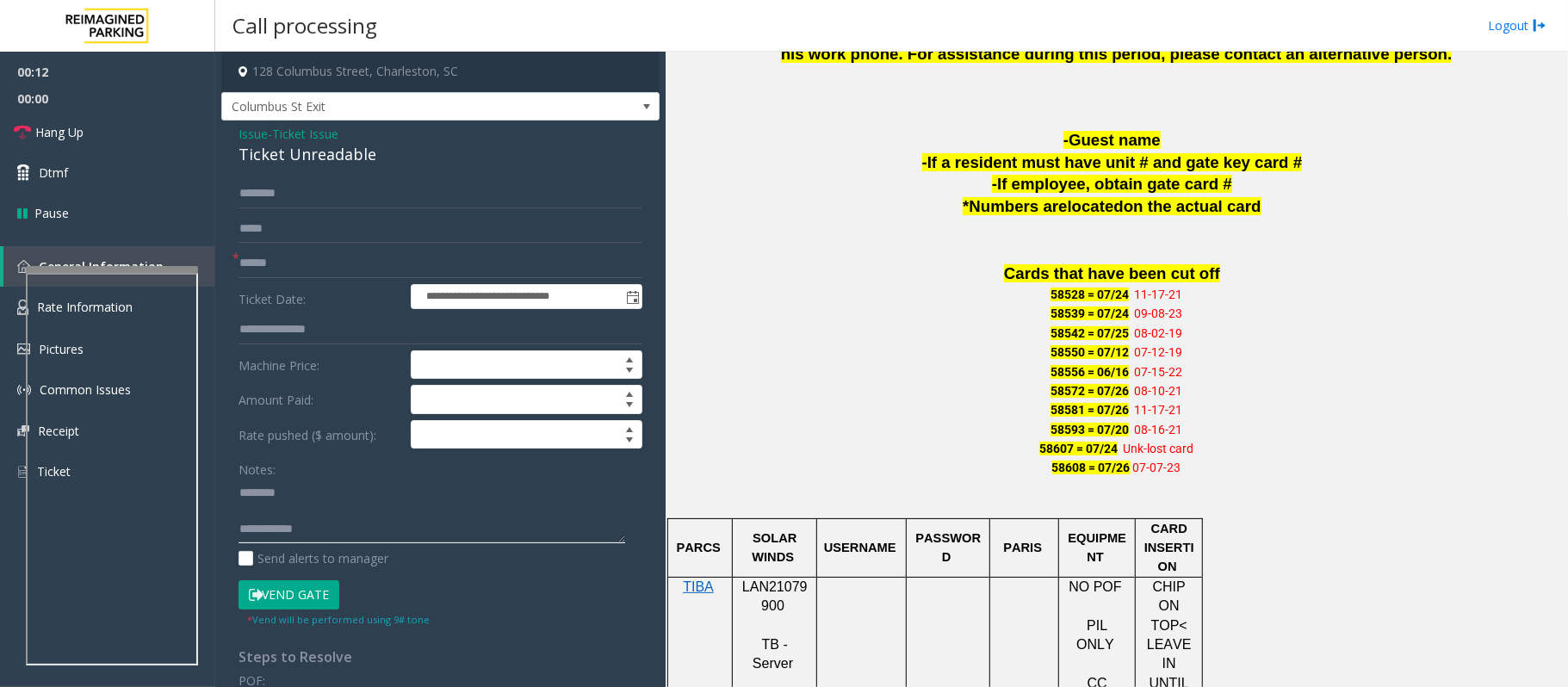scroll, scrollTop: 1148, scrollLeft: 0, axis: vertical 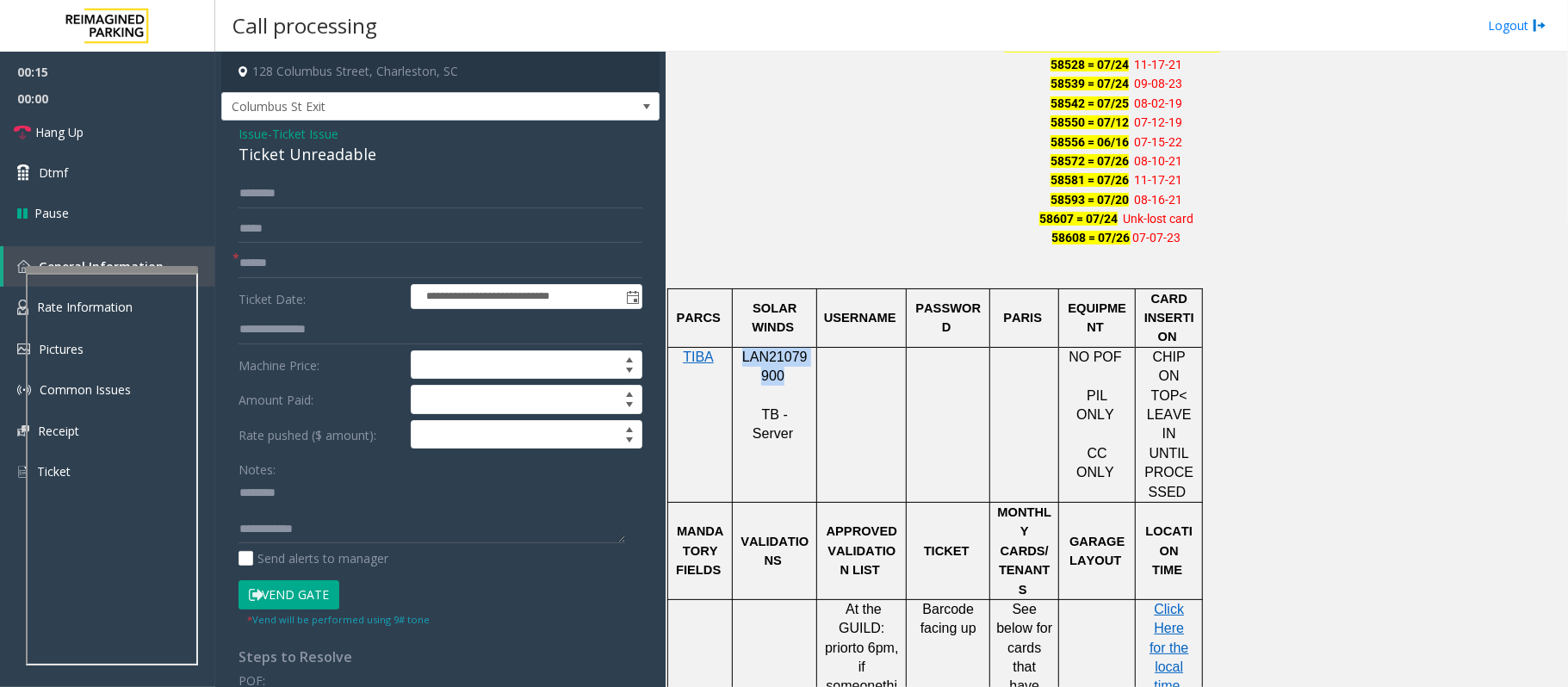 drag, startPoint x: 745, startPoint y: 355, endPoint x: 779, endPoint y: 374, distance: 38.94868 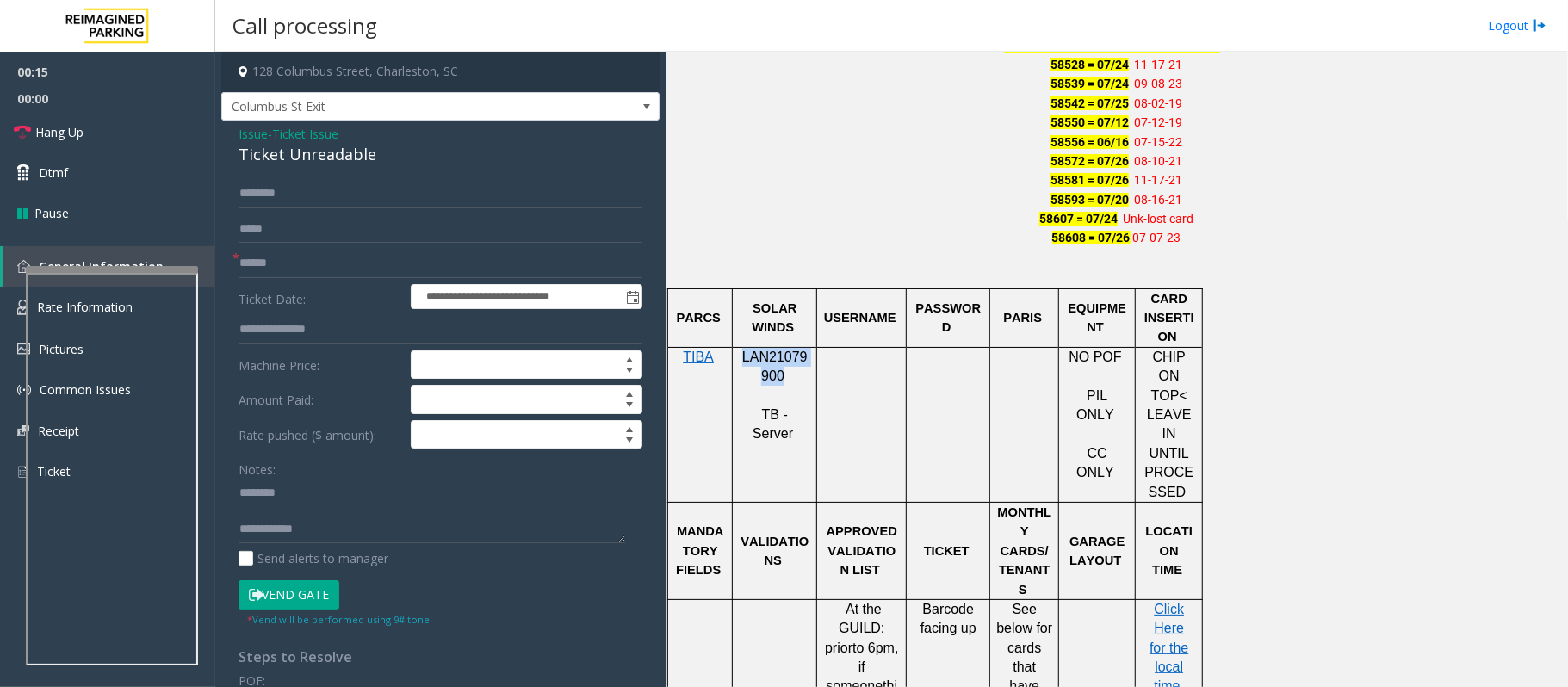 copy on "LAN21079900" 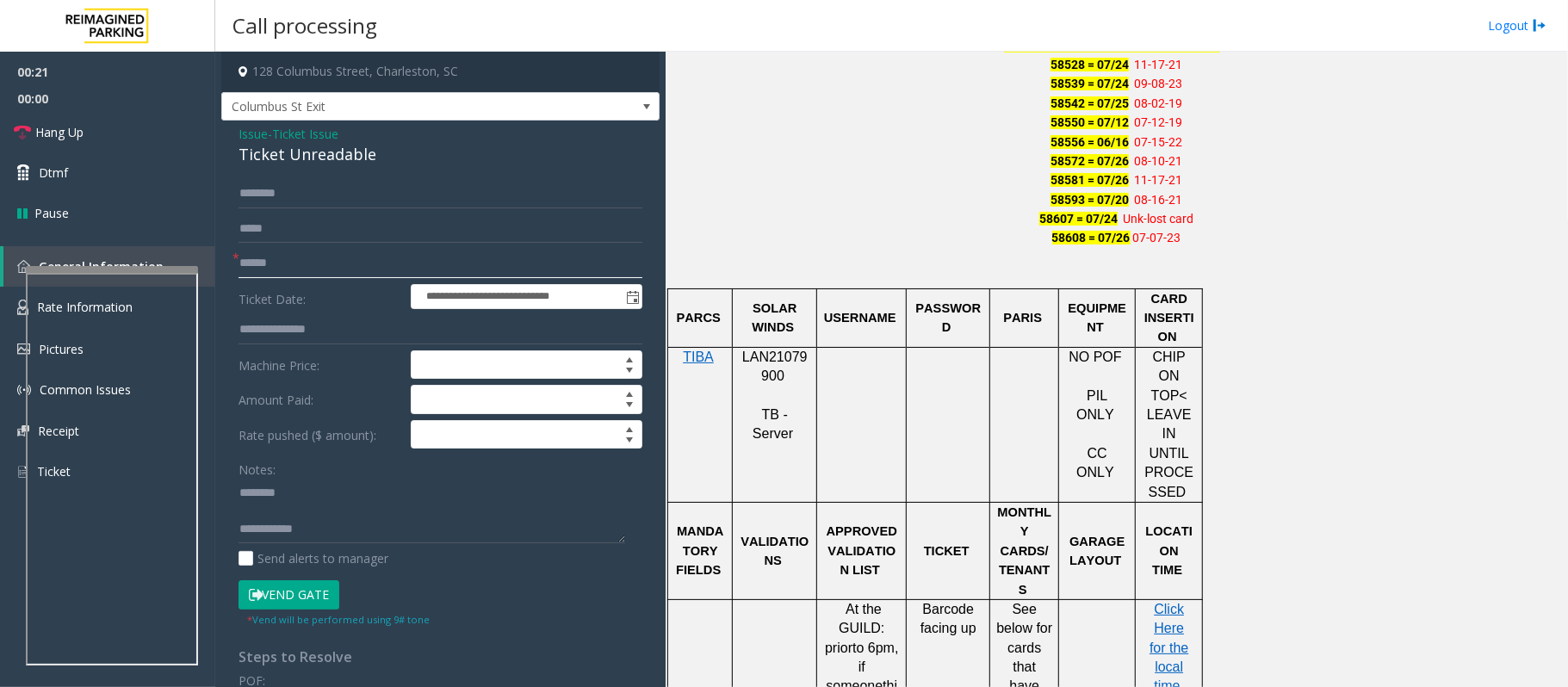 click 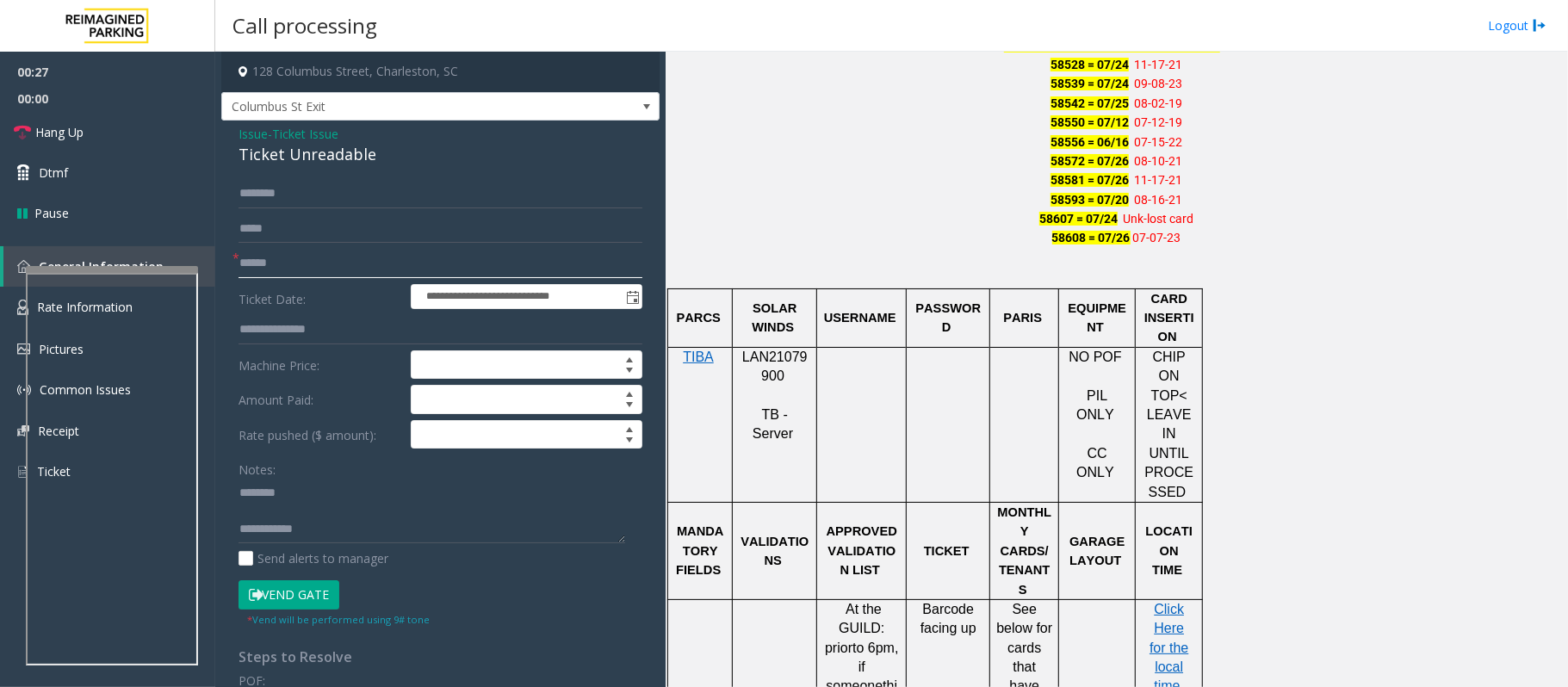 click 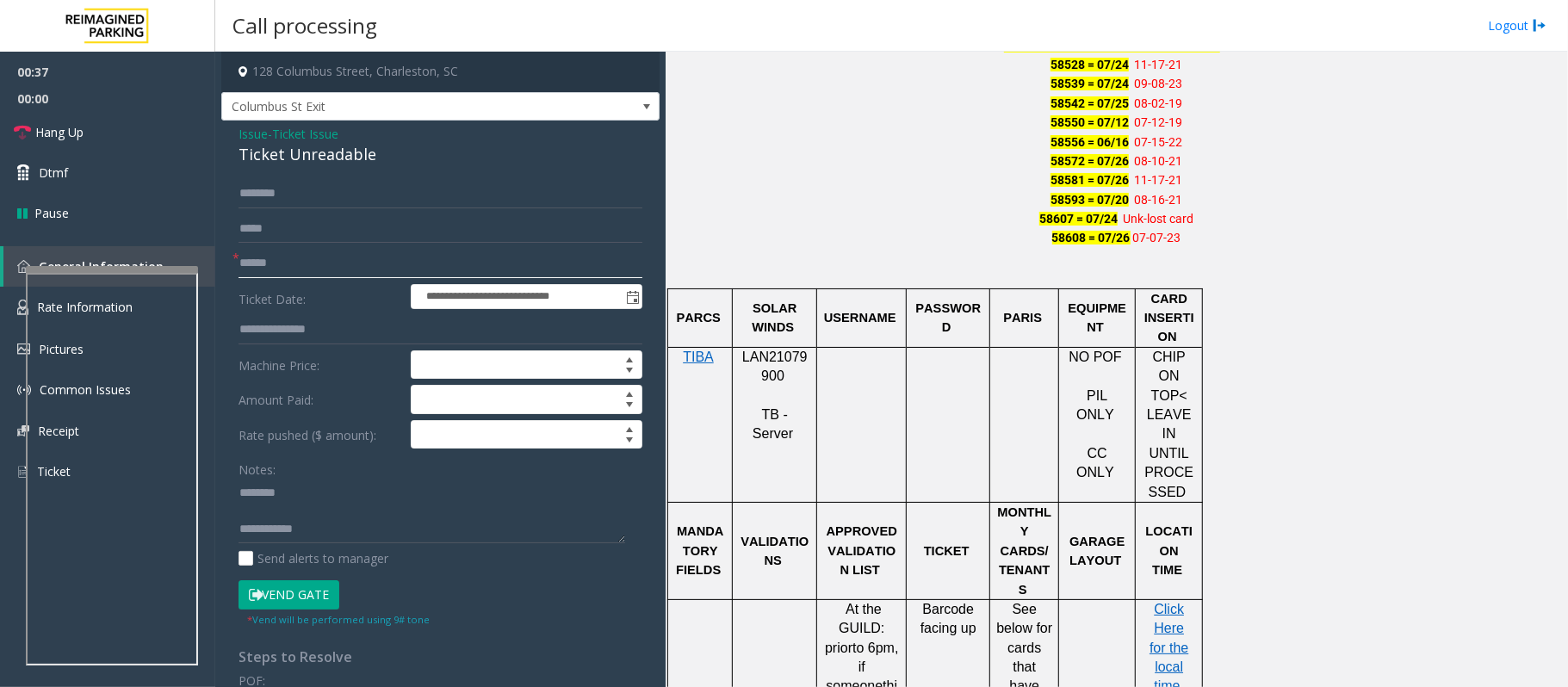 click 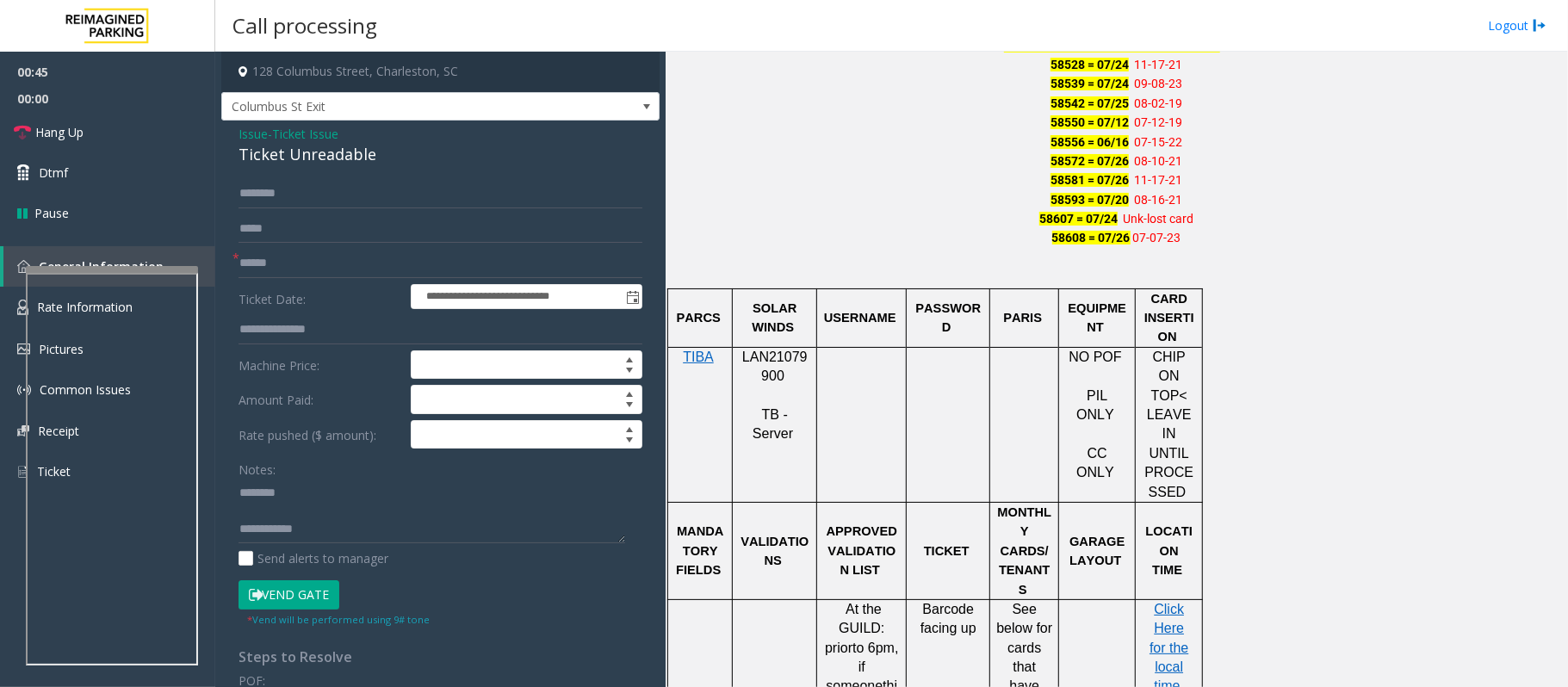 click on "Ticket Unreadable" 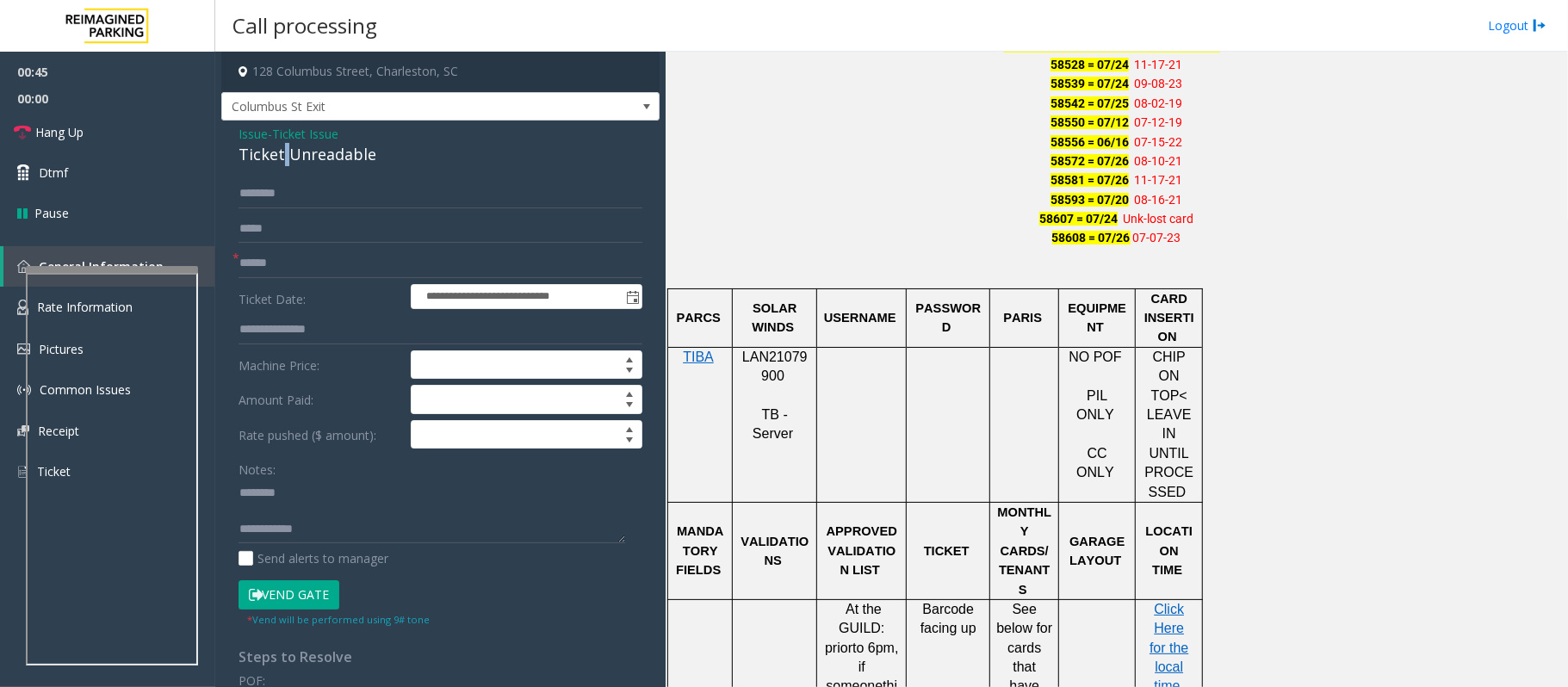 click on "Ticket Unreadable" 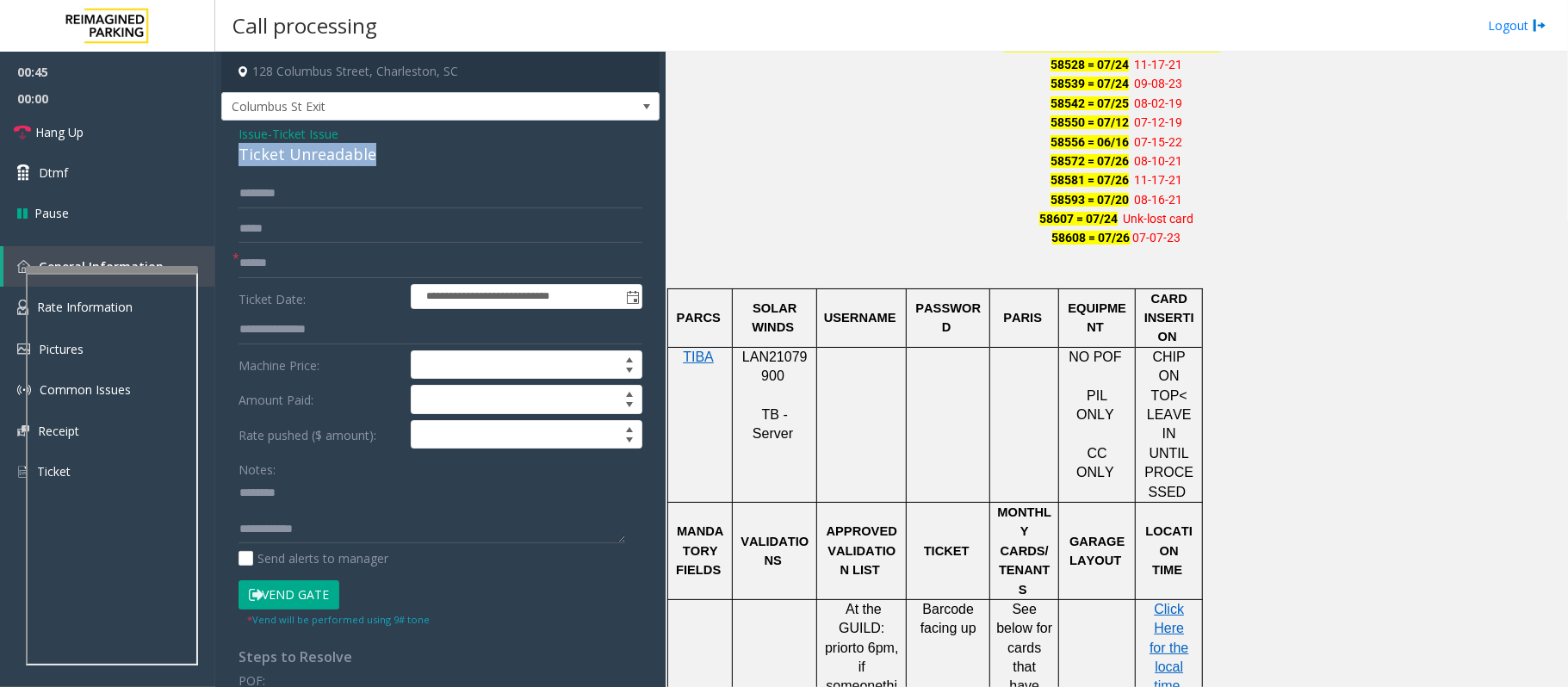 click on "Ticket Unreadable" 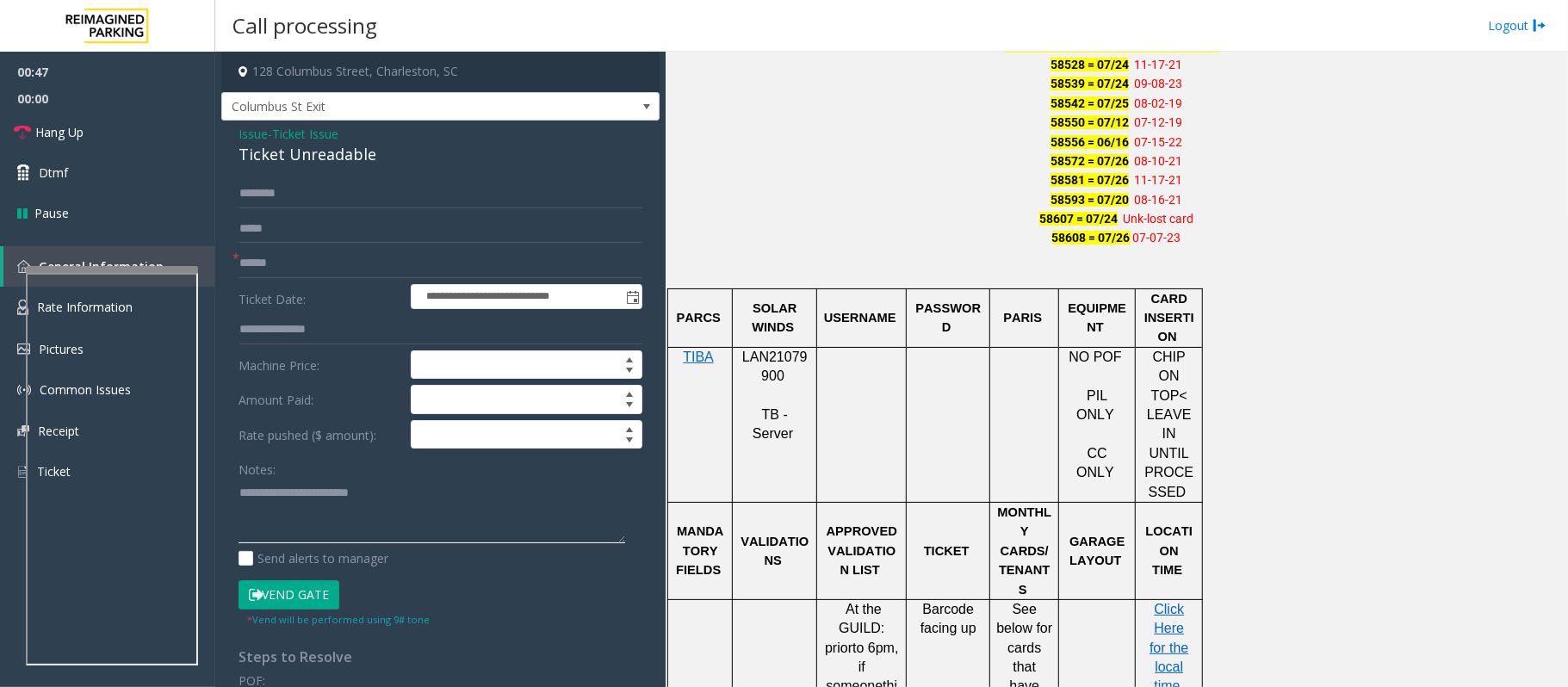 click 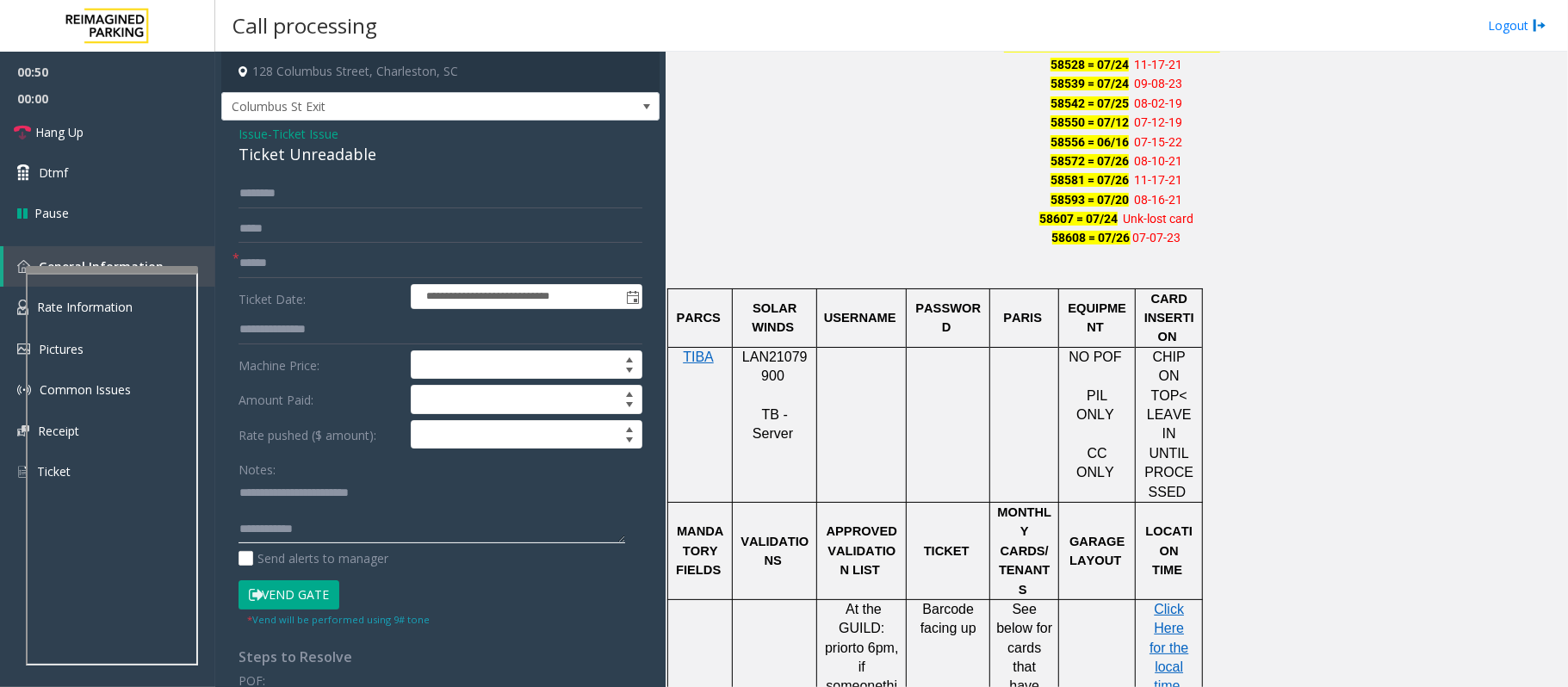 click 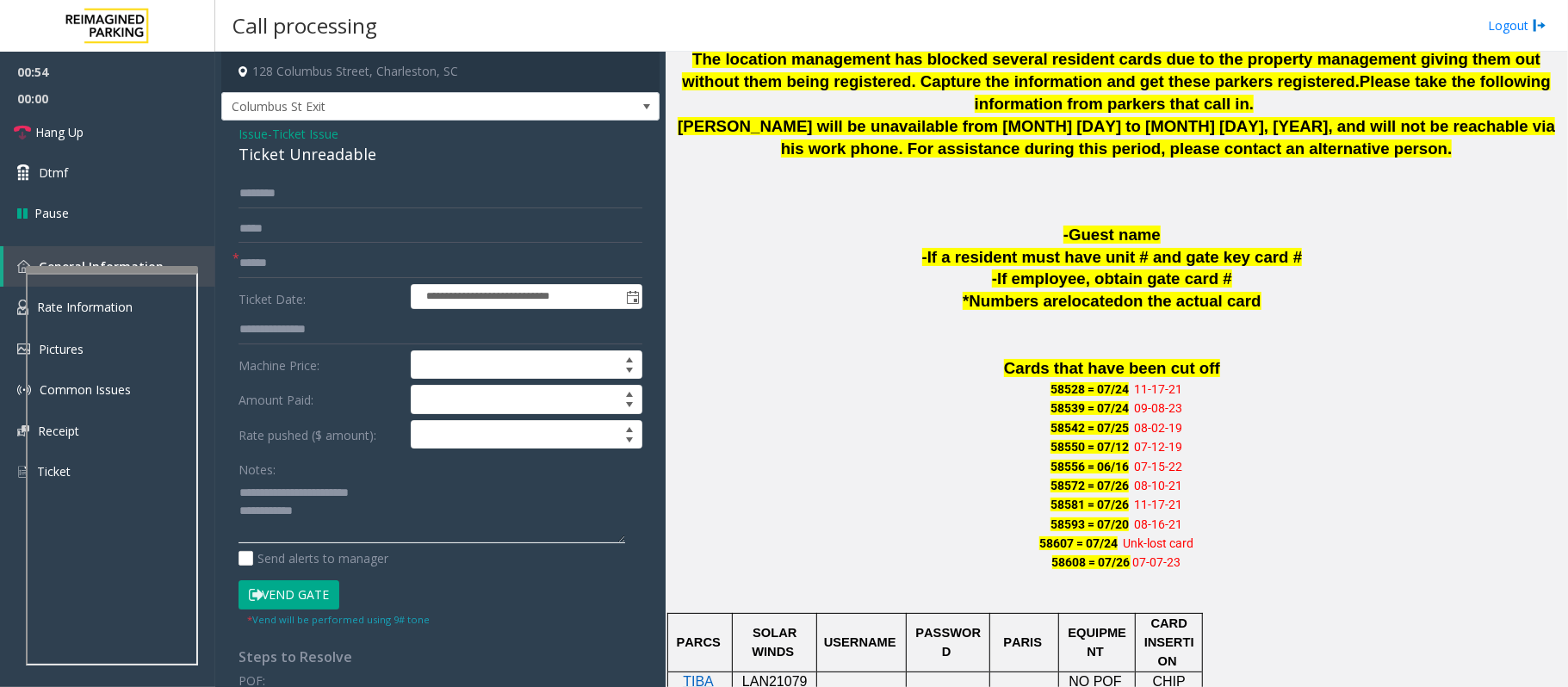 scroll, scrollTop: 803, scrollLeft: 0, axis: vertical 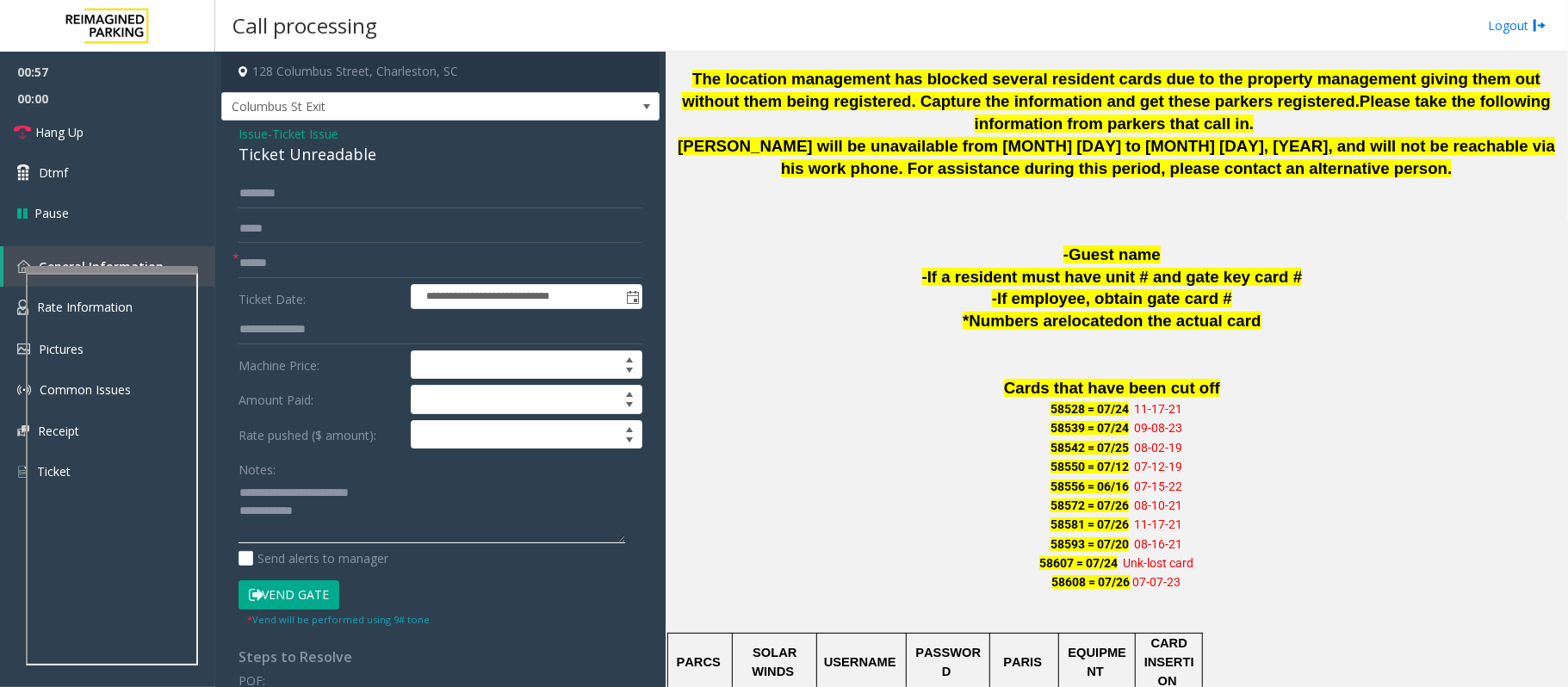 type on "**********" 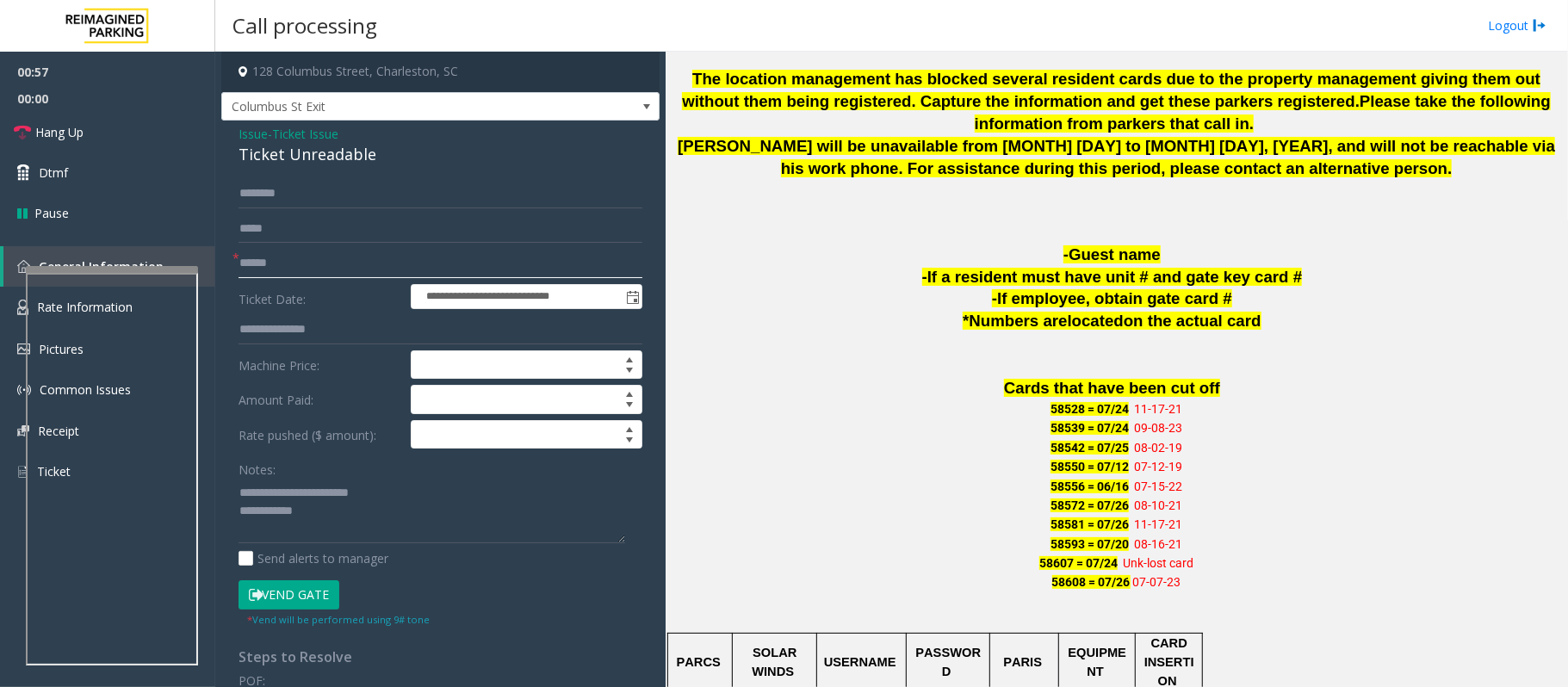 click 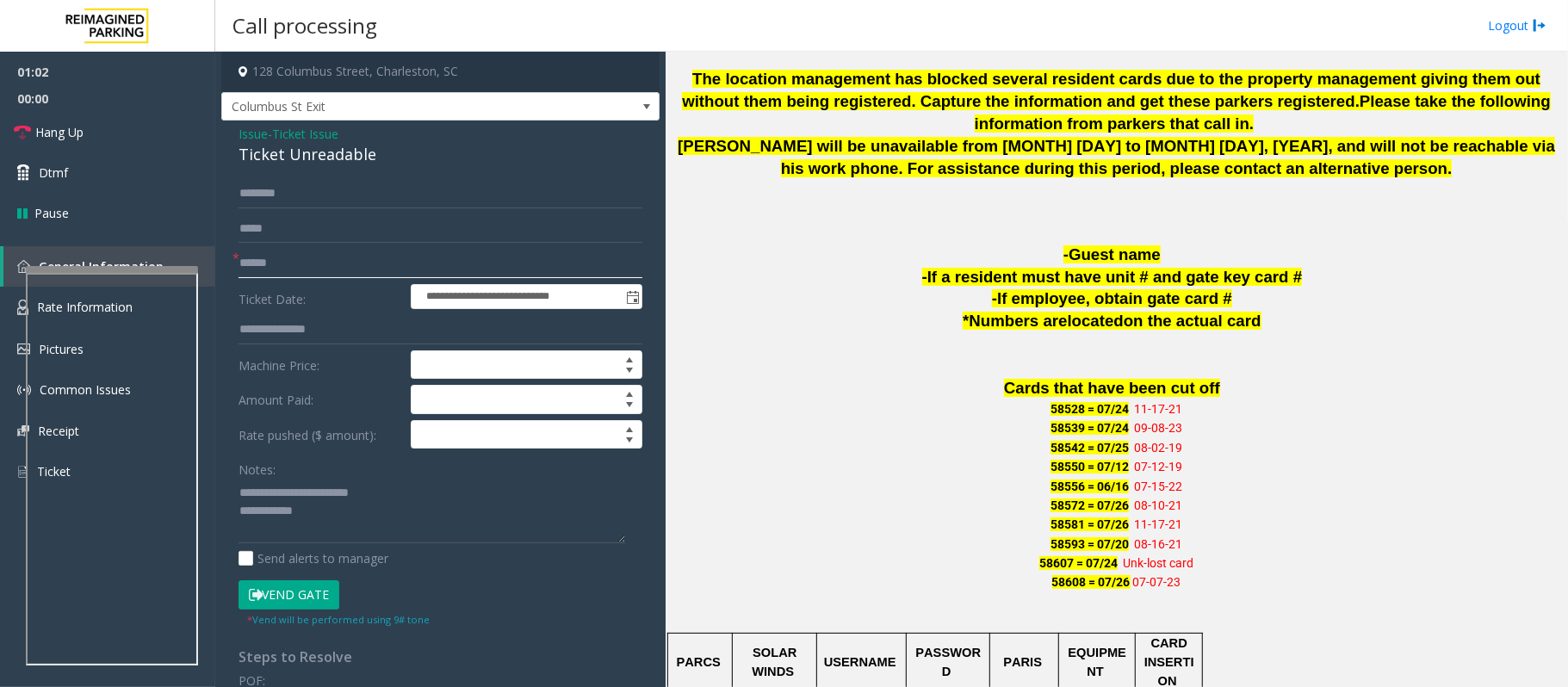 click 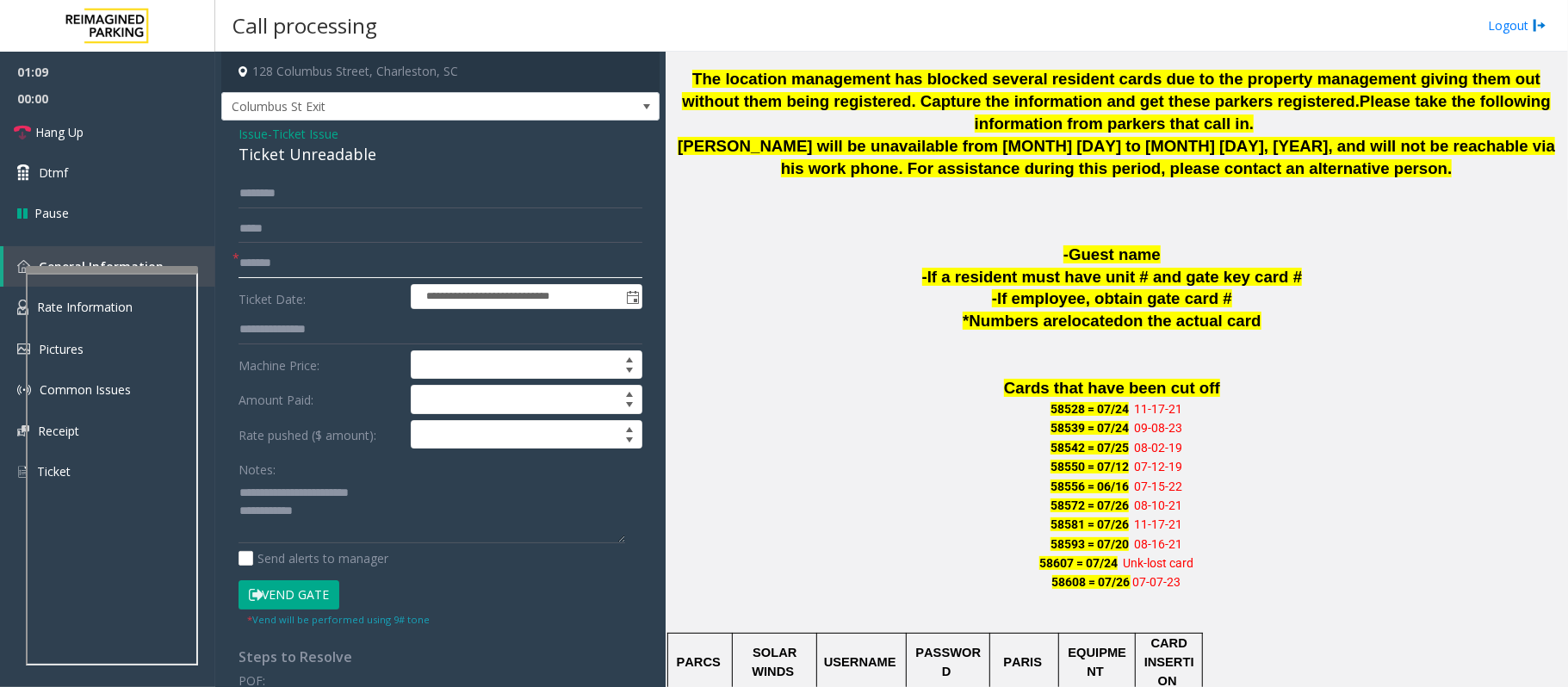 drag, startPoint x: 296, startPoint y: 265, endPoint x: 236, endPoint y: 258, distance: 60.40695 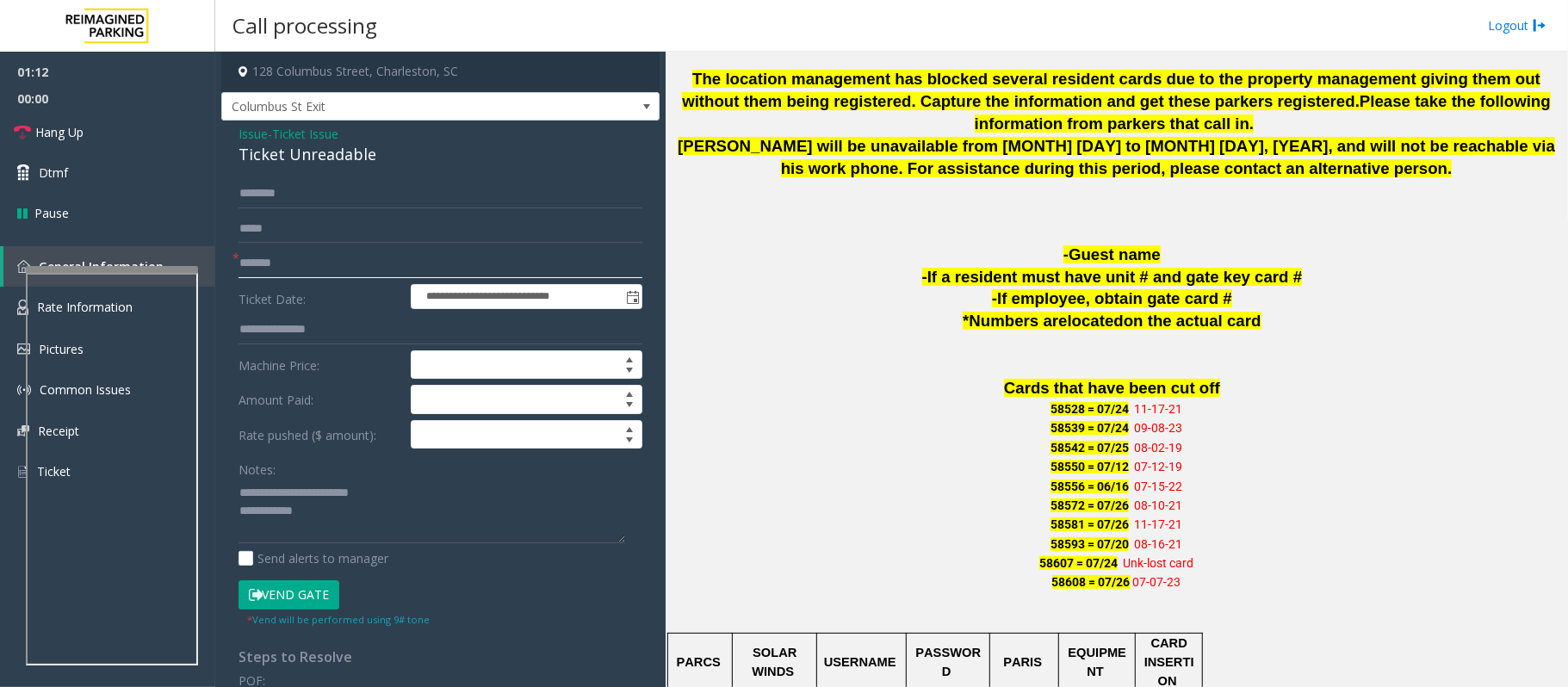 type on "*******" 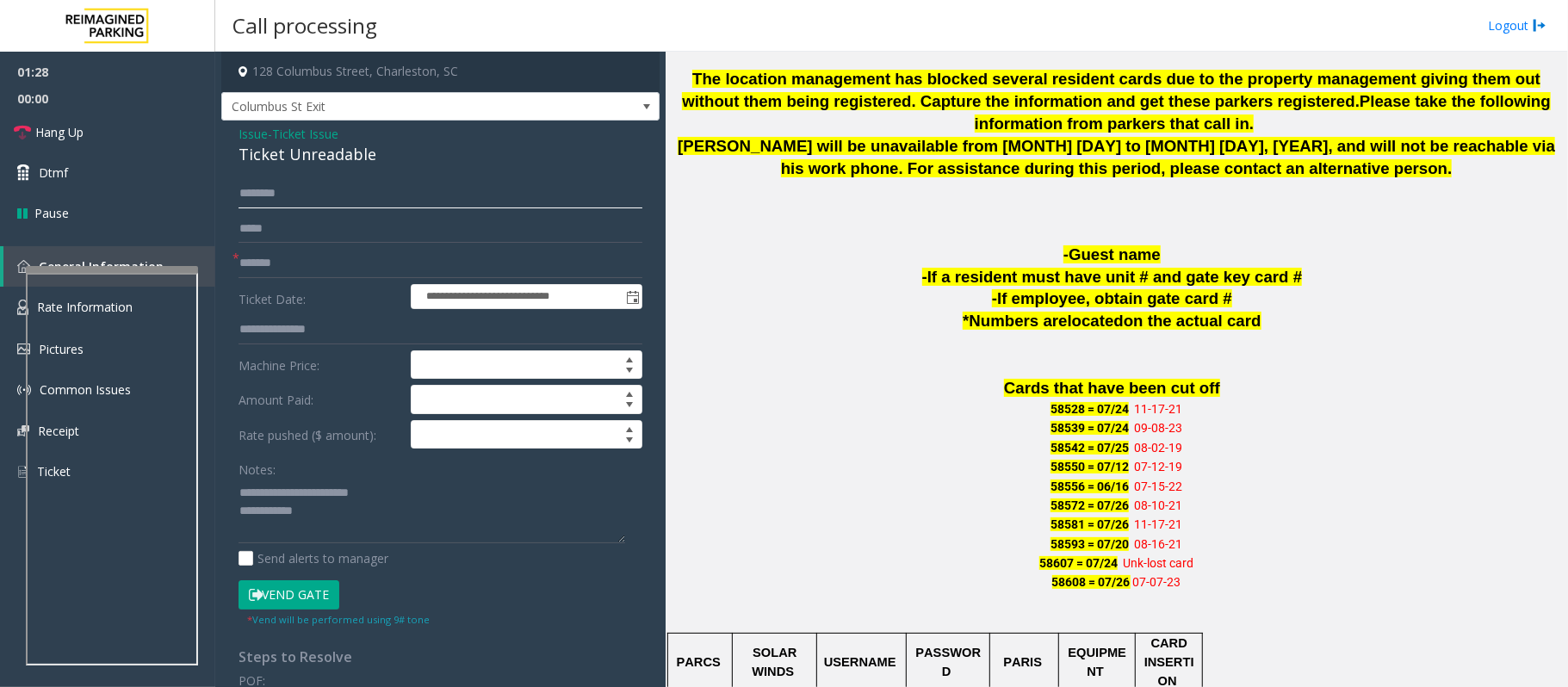 click 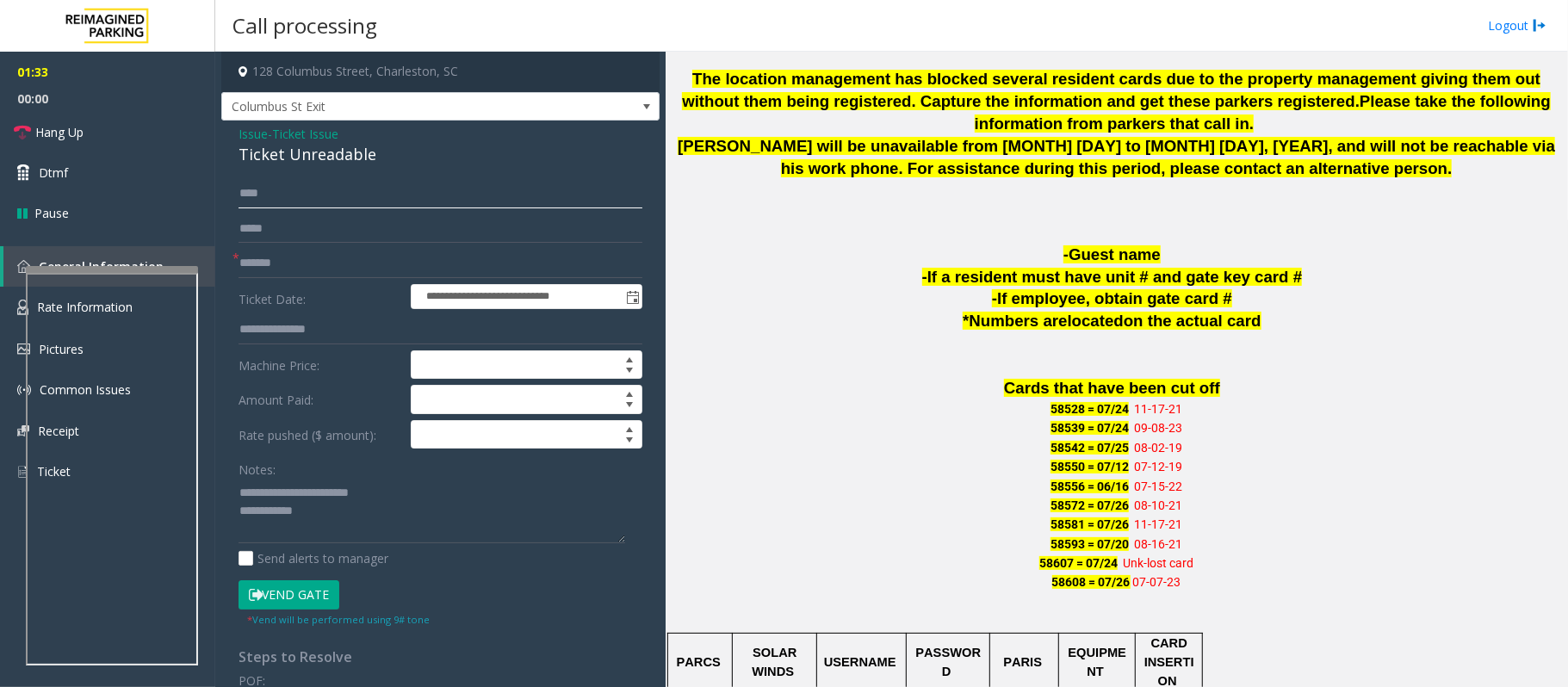 type on "****" 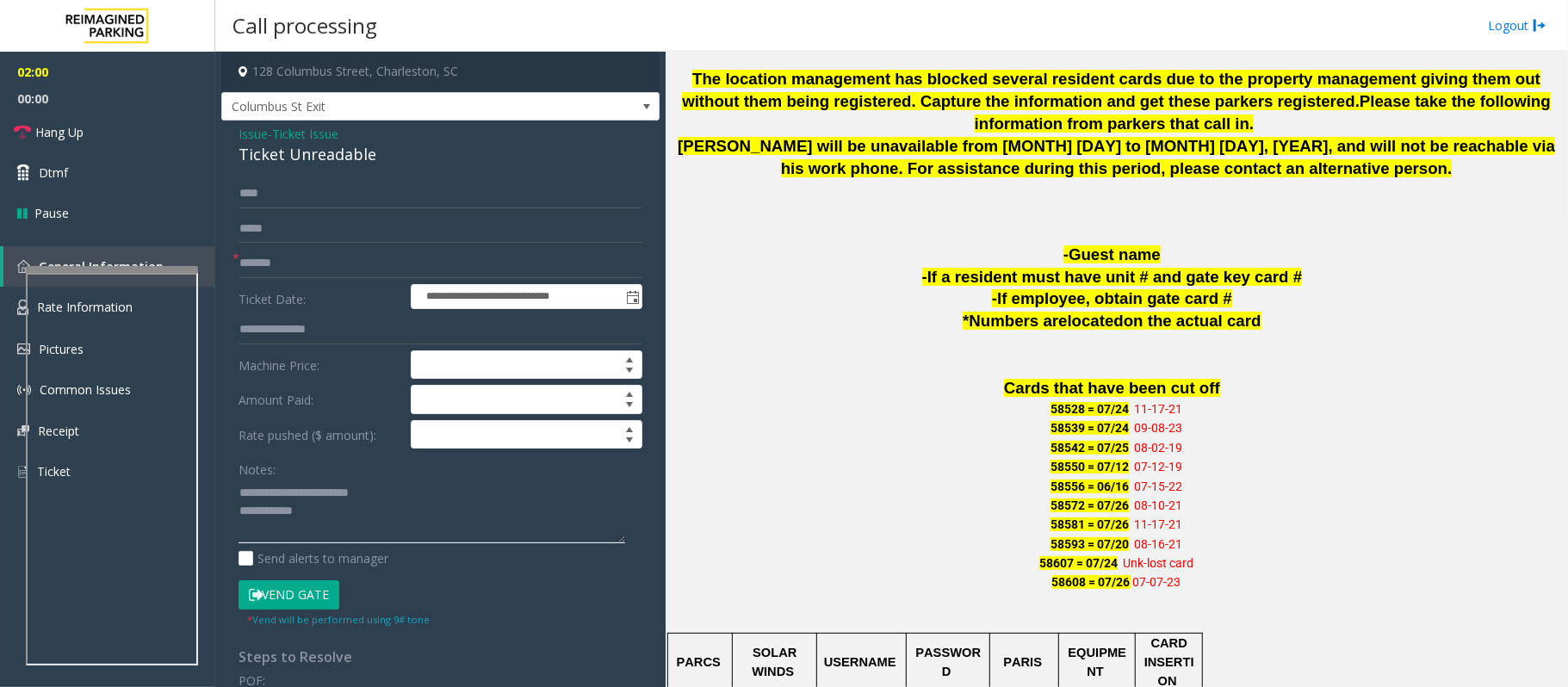 click 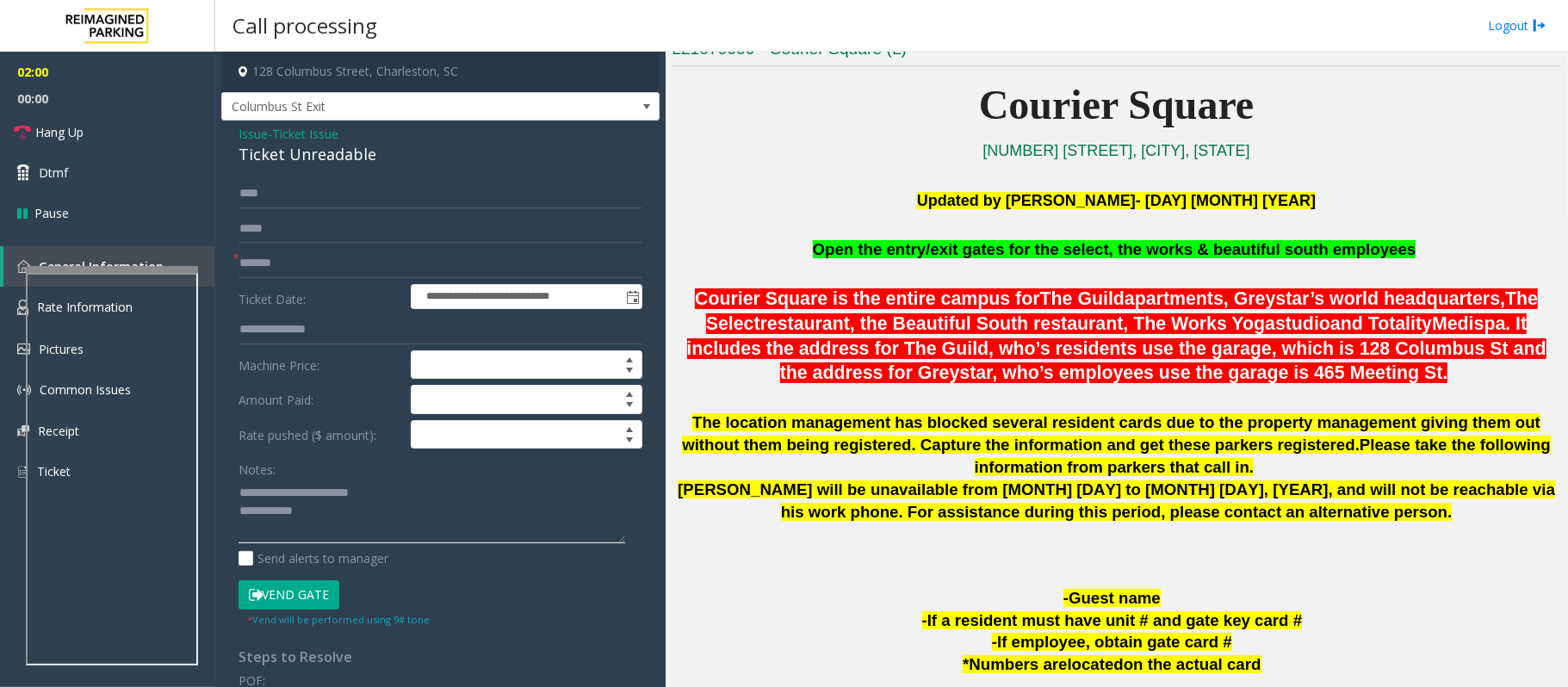 scroll, scrollTop: 459, scrollLeft: 0, axis: vertical 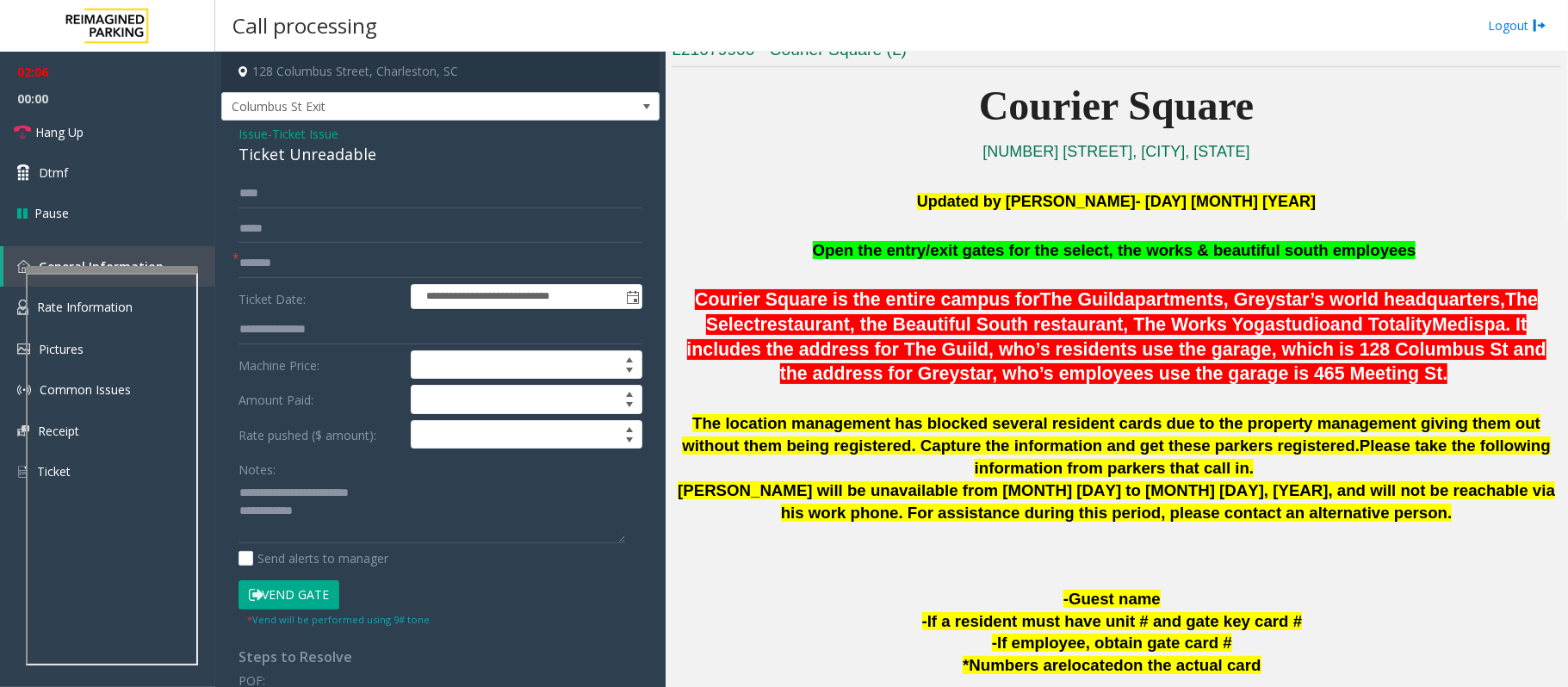click on "Ticket Issue" 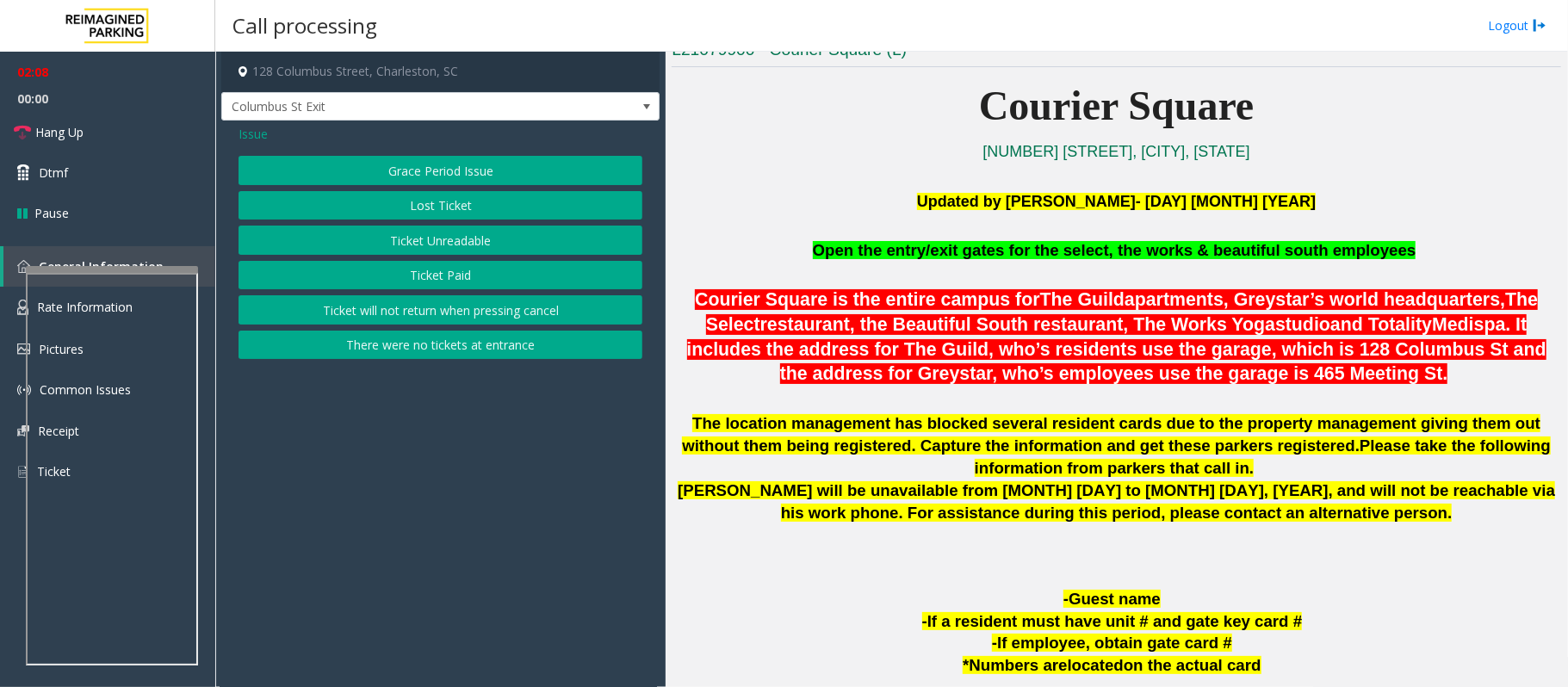 click on "Issue" 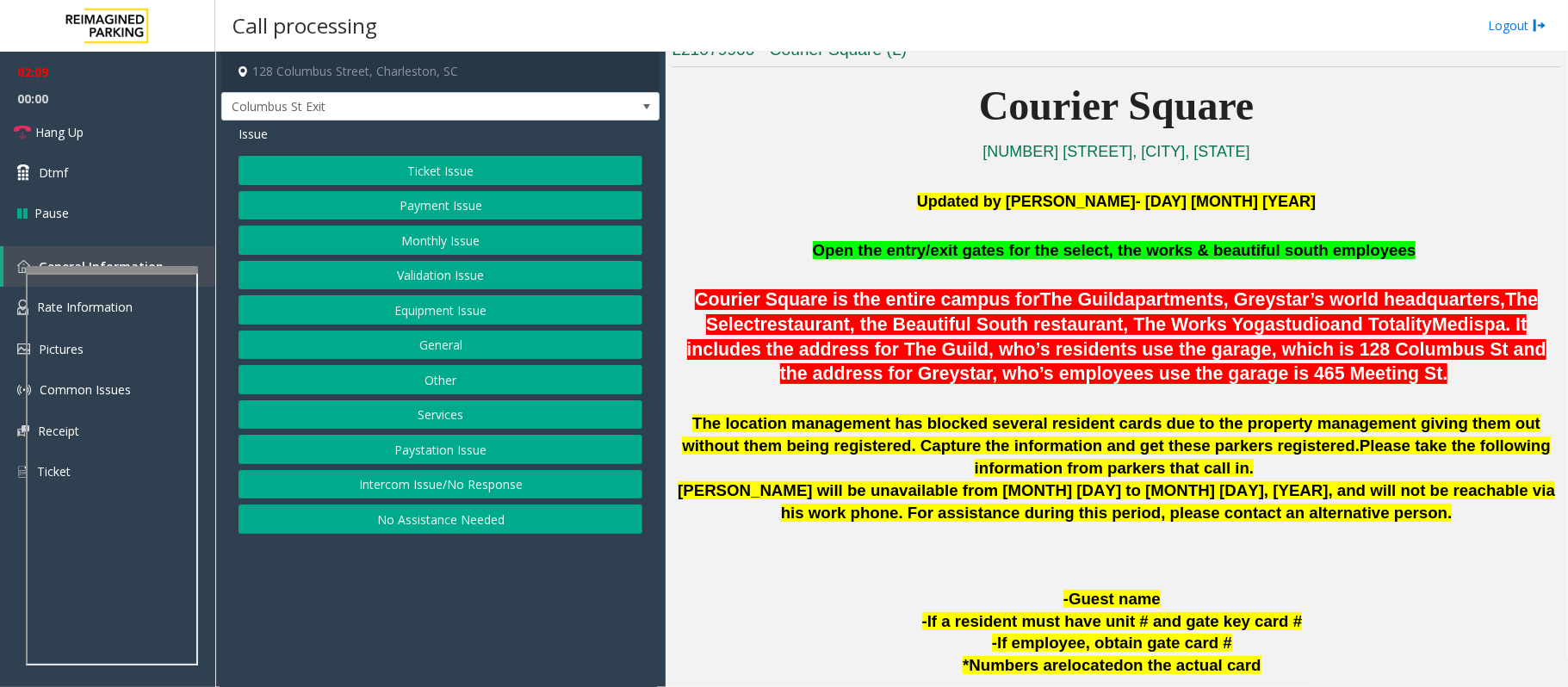 click on "Validation Issue" 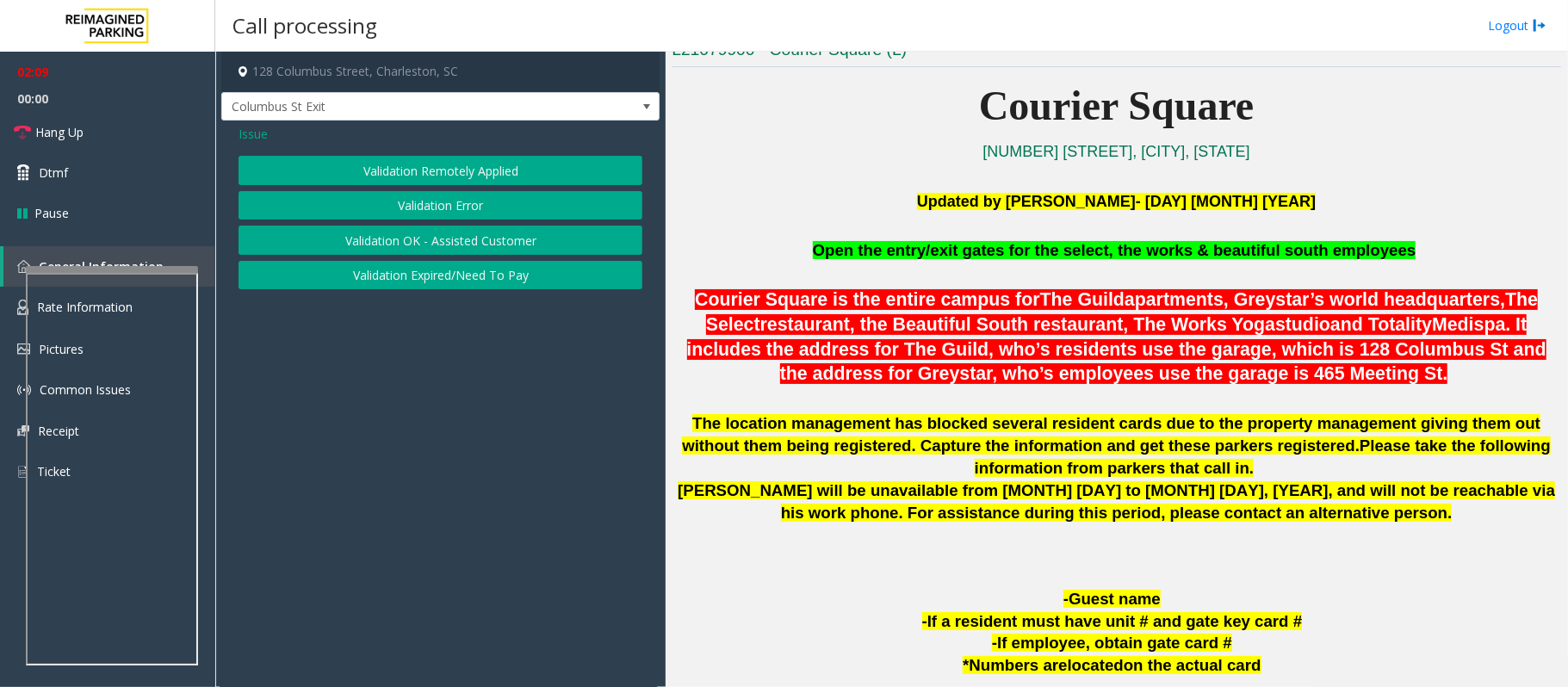 click on "Validation Error" 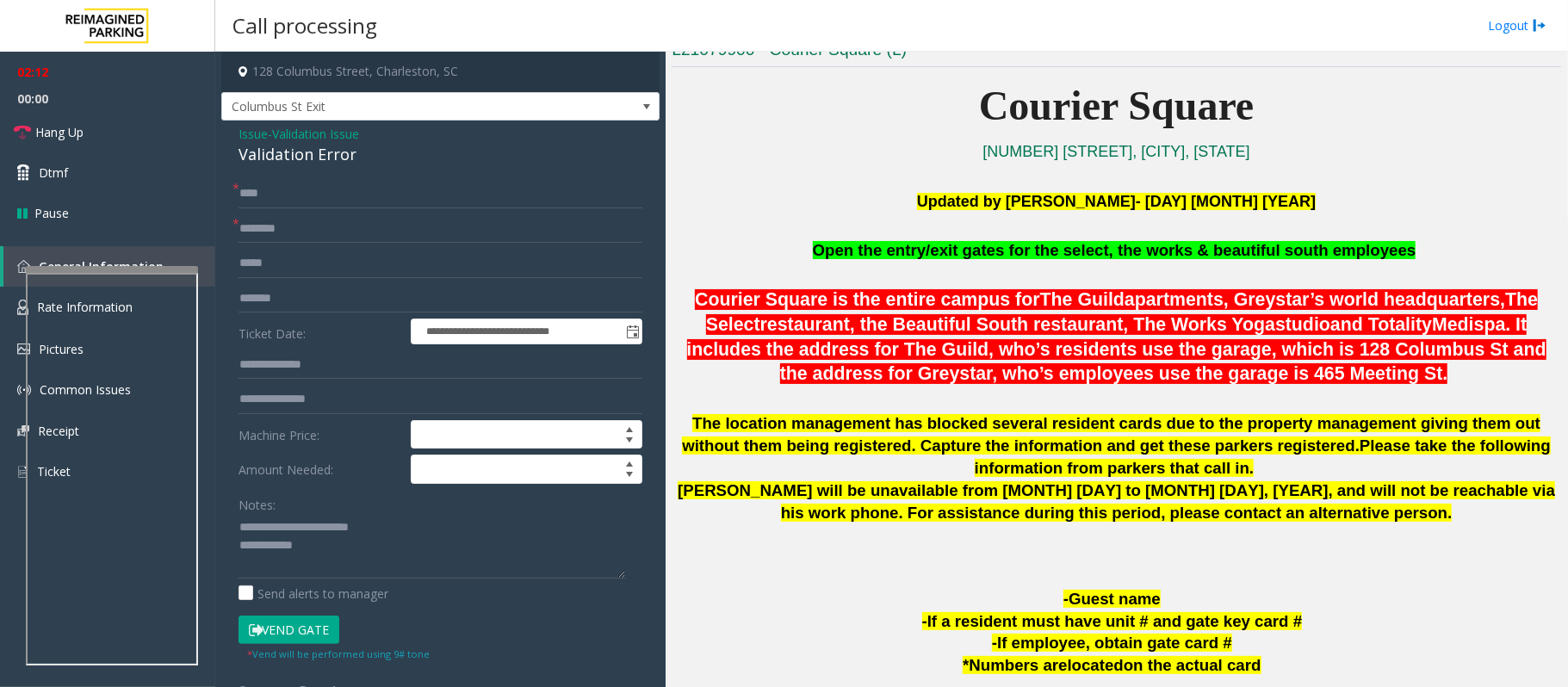 click on "**********" 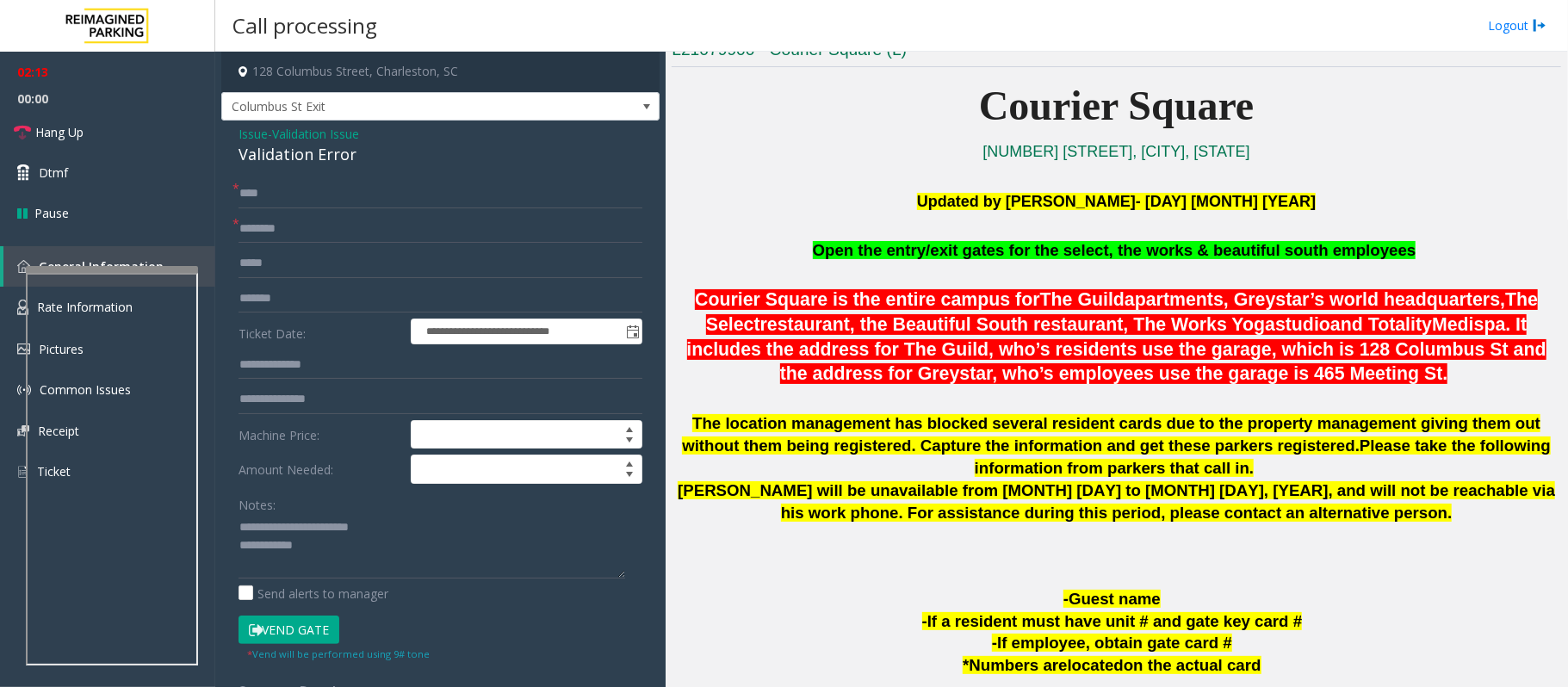 click on "**********" 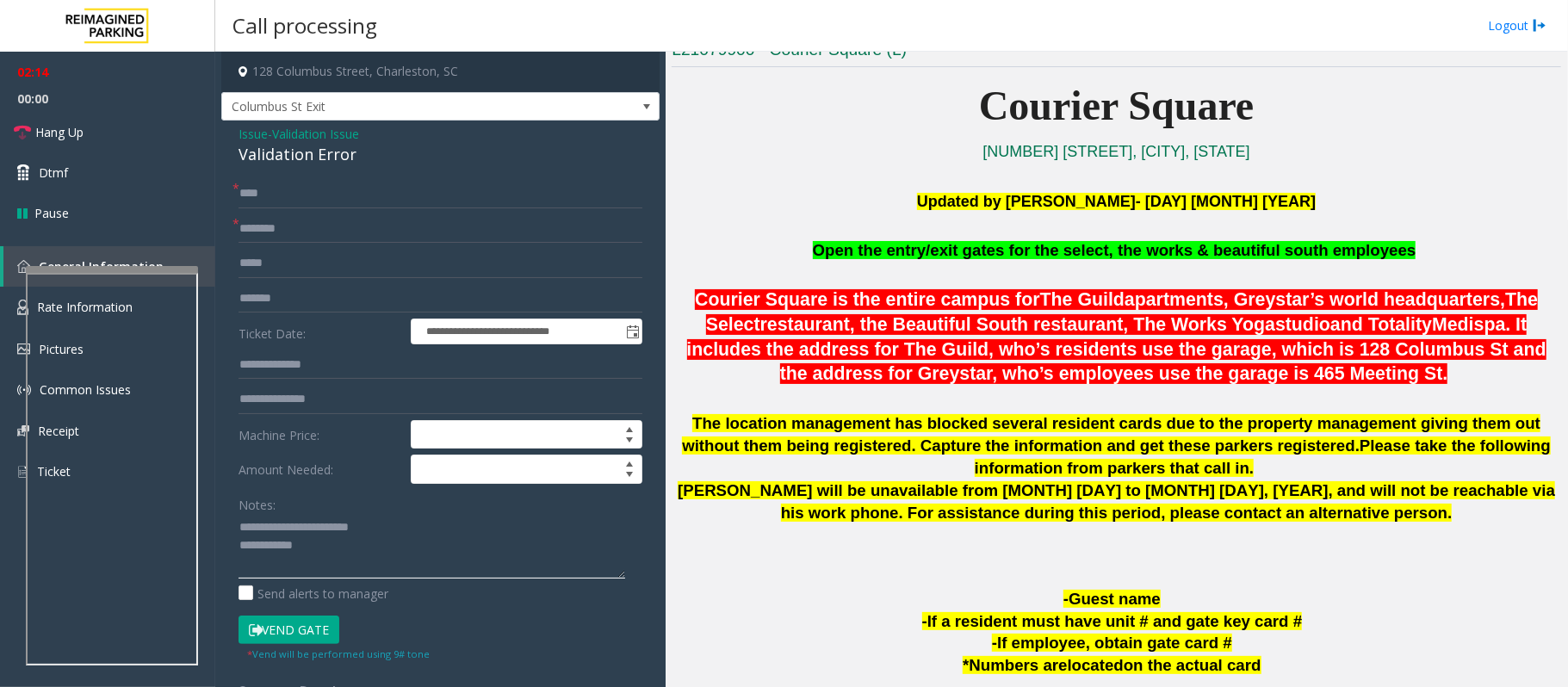 click 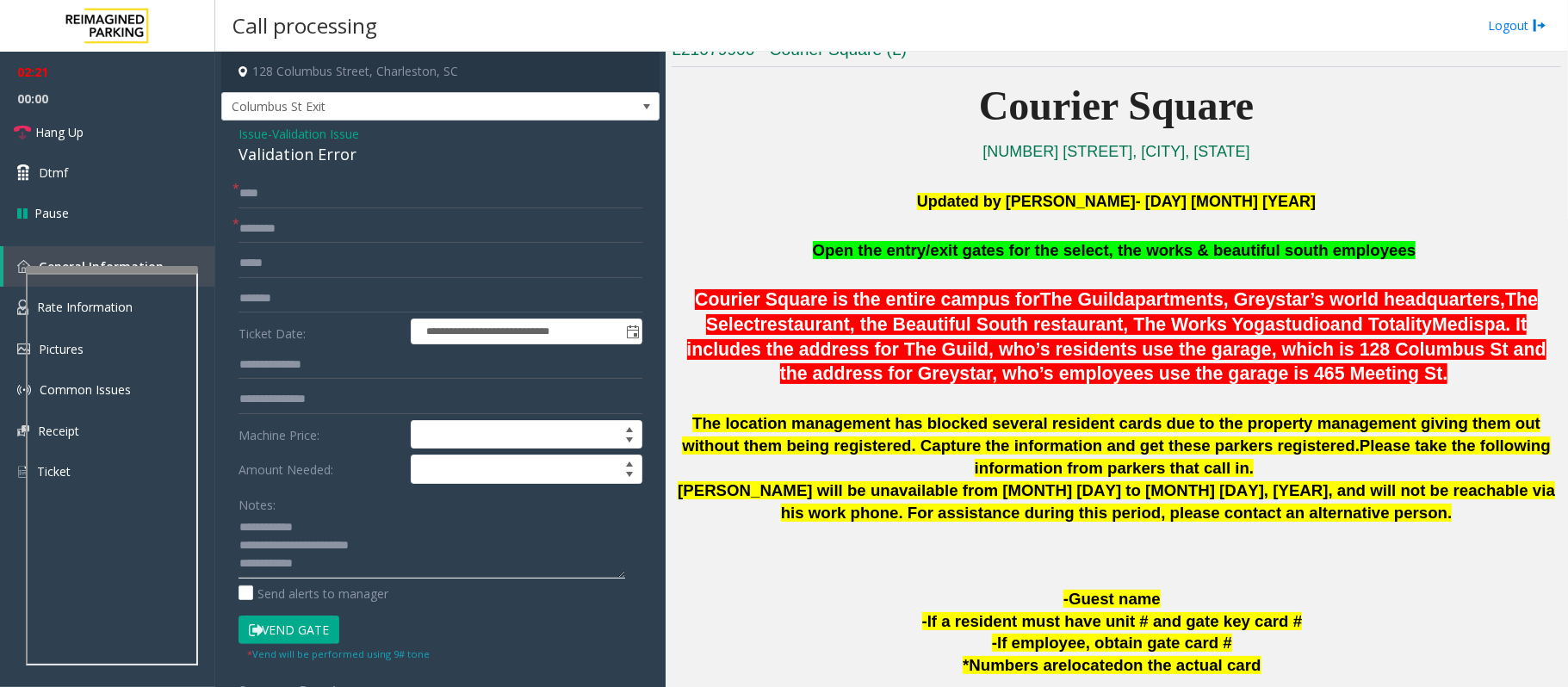 click 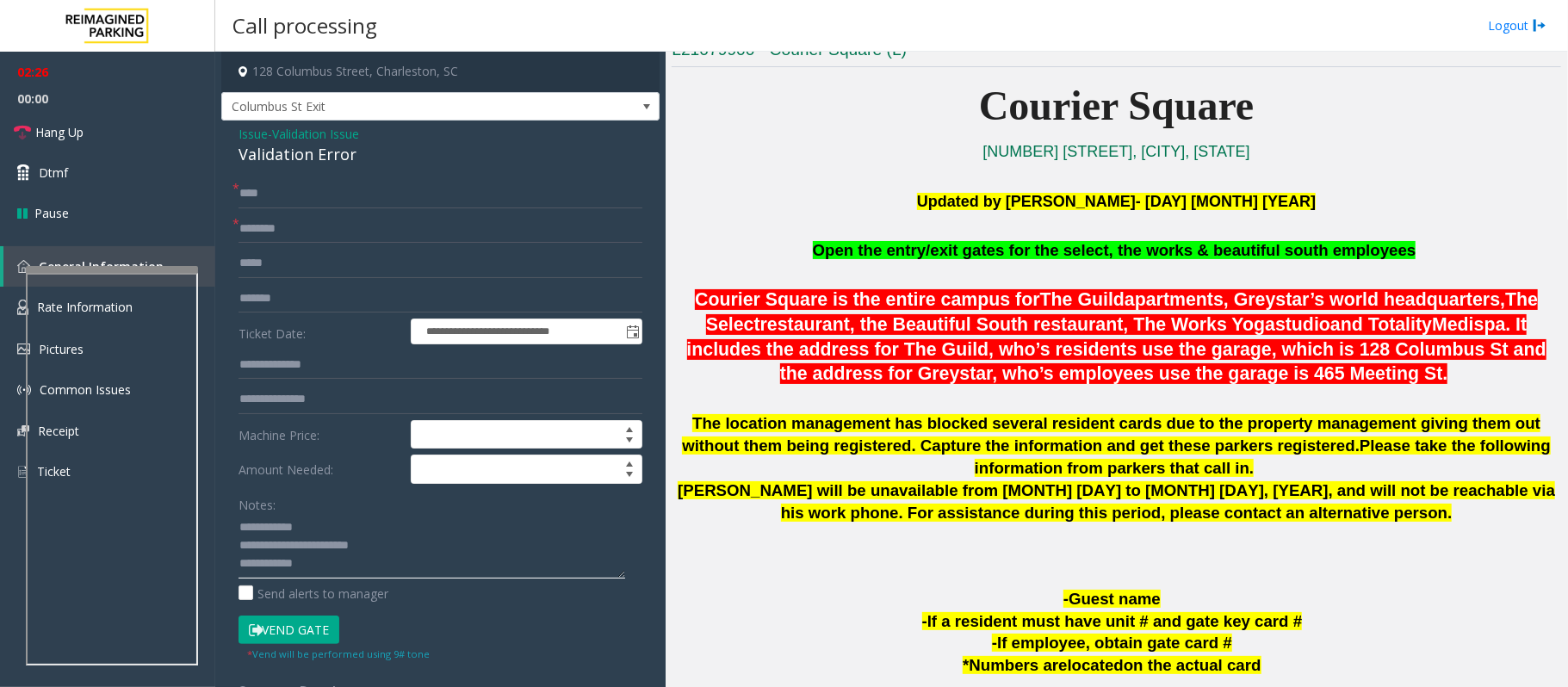 type on "**********" 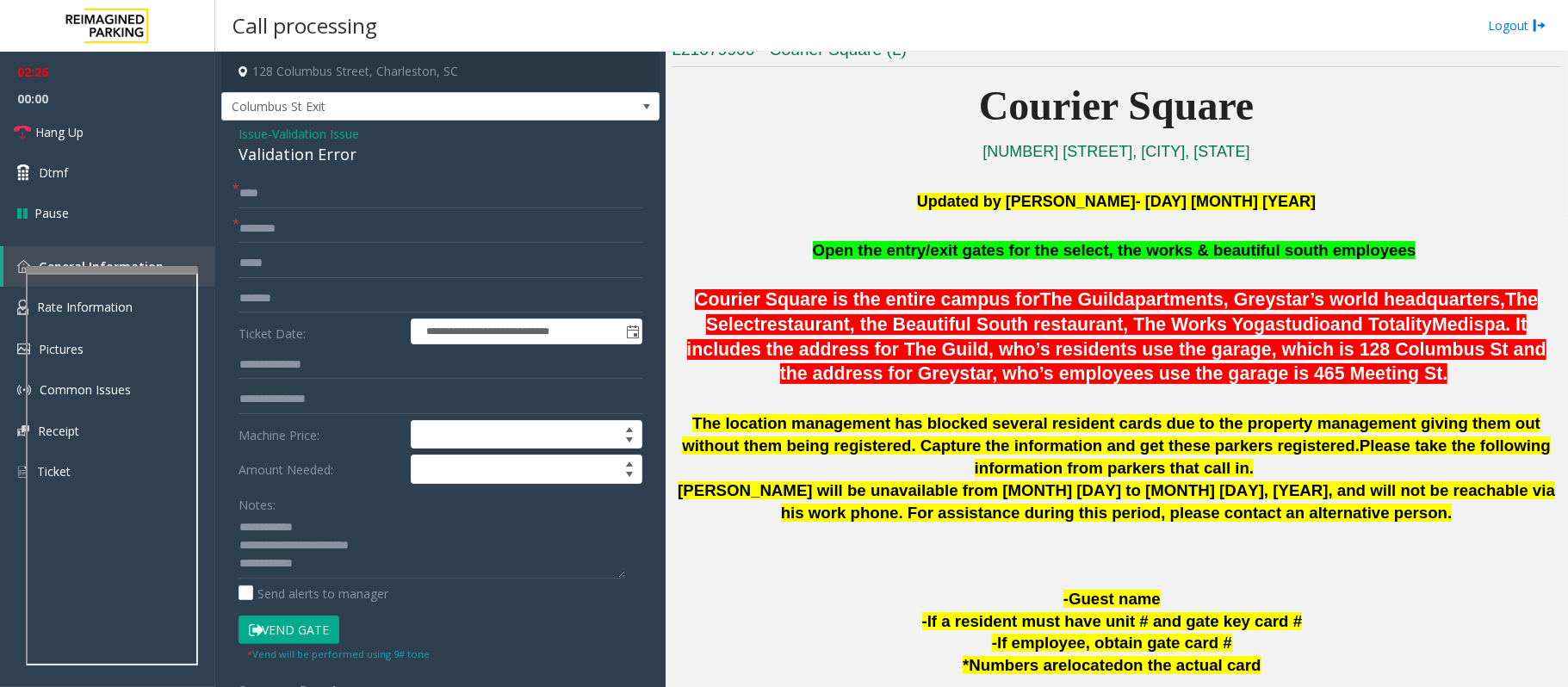 click on "Vend Gate" 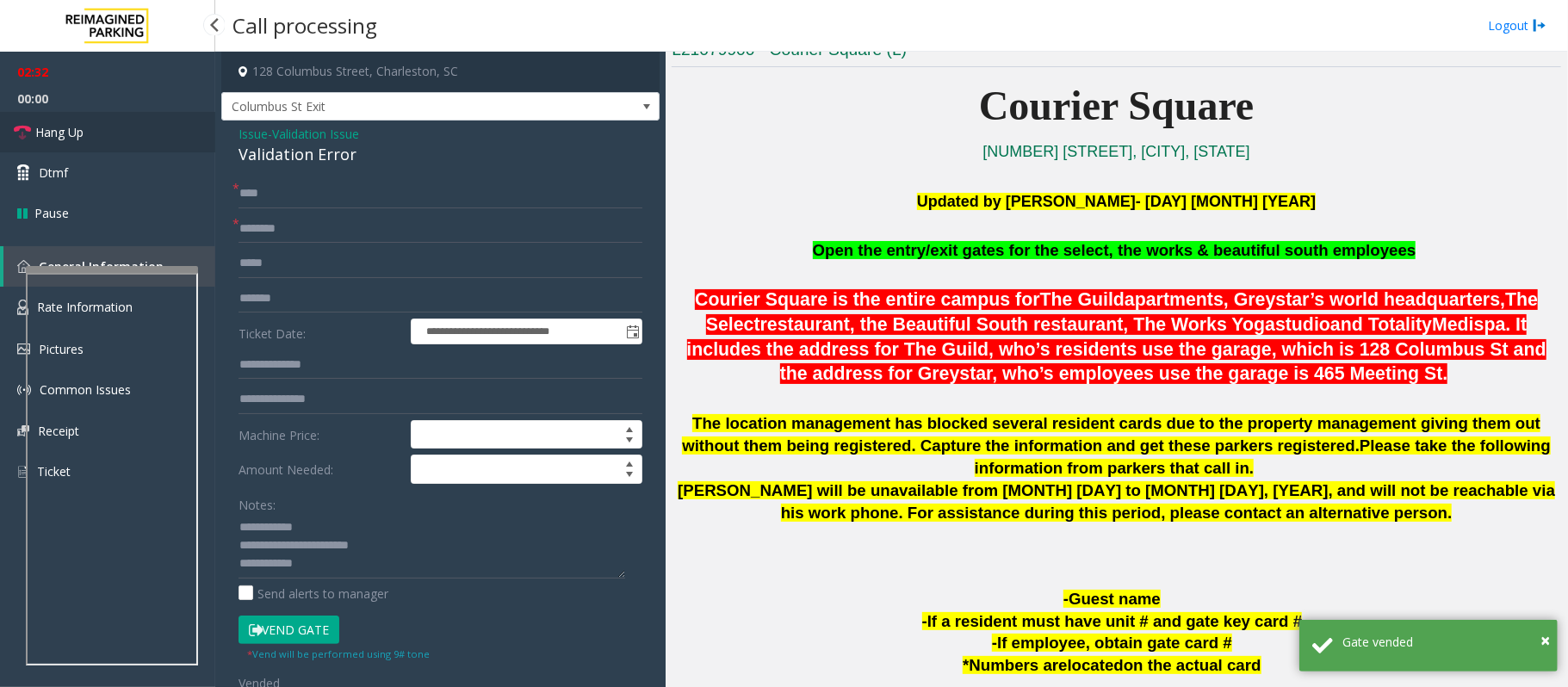 click on "Hang Up" at bounding box center (59, 132) 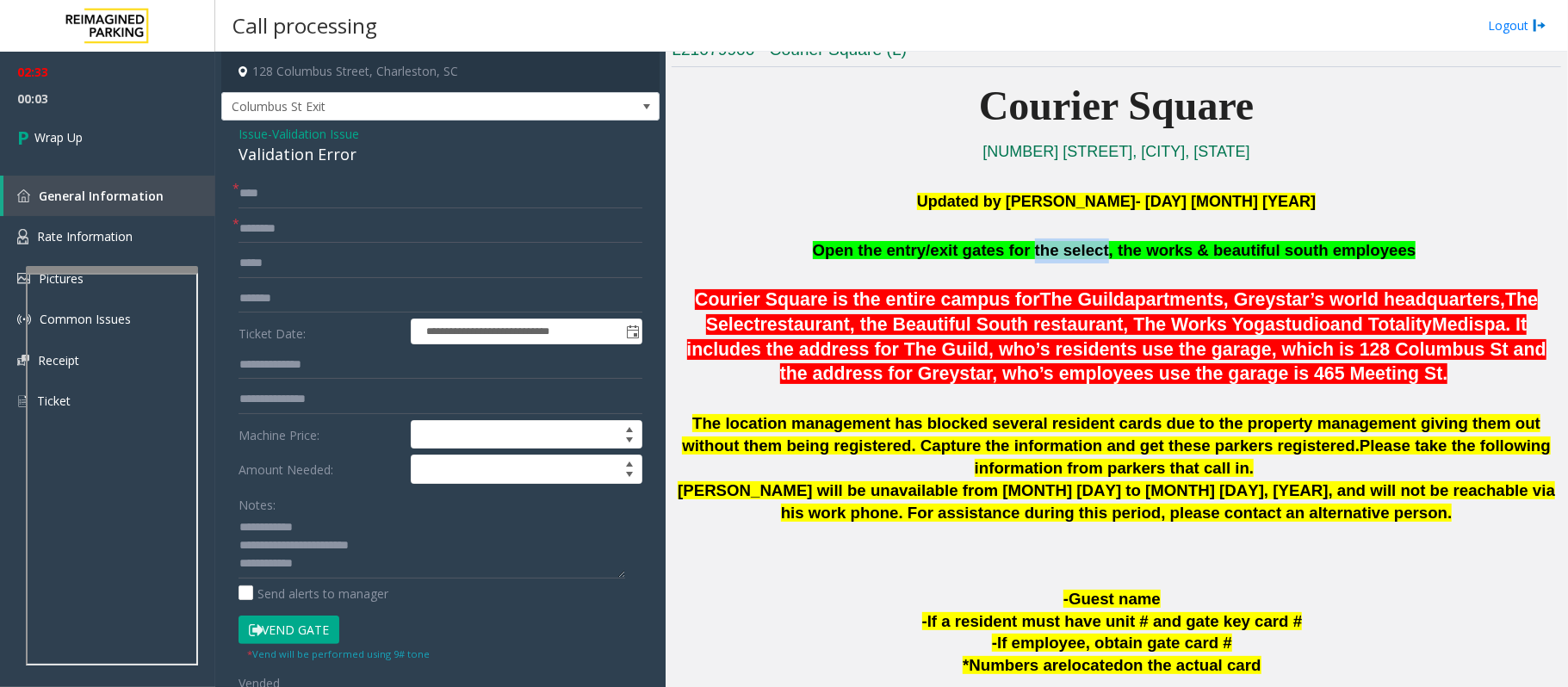 drag, startPoint x: 1038, startPoint y: 249, endPoint x: 1100, endPoint y: 250, distance: 62.00806 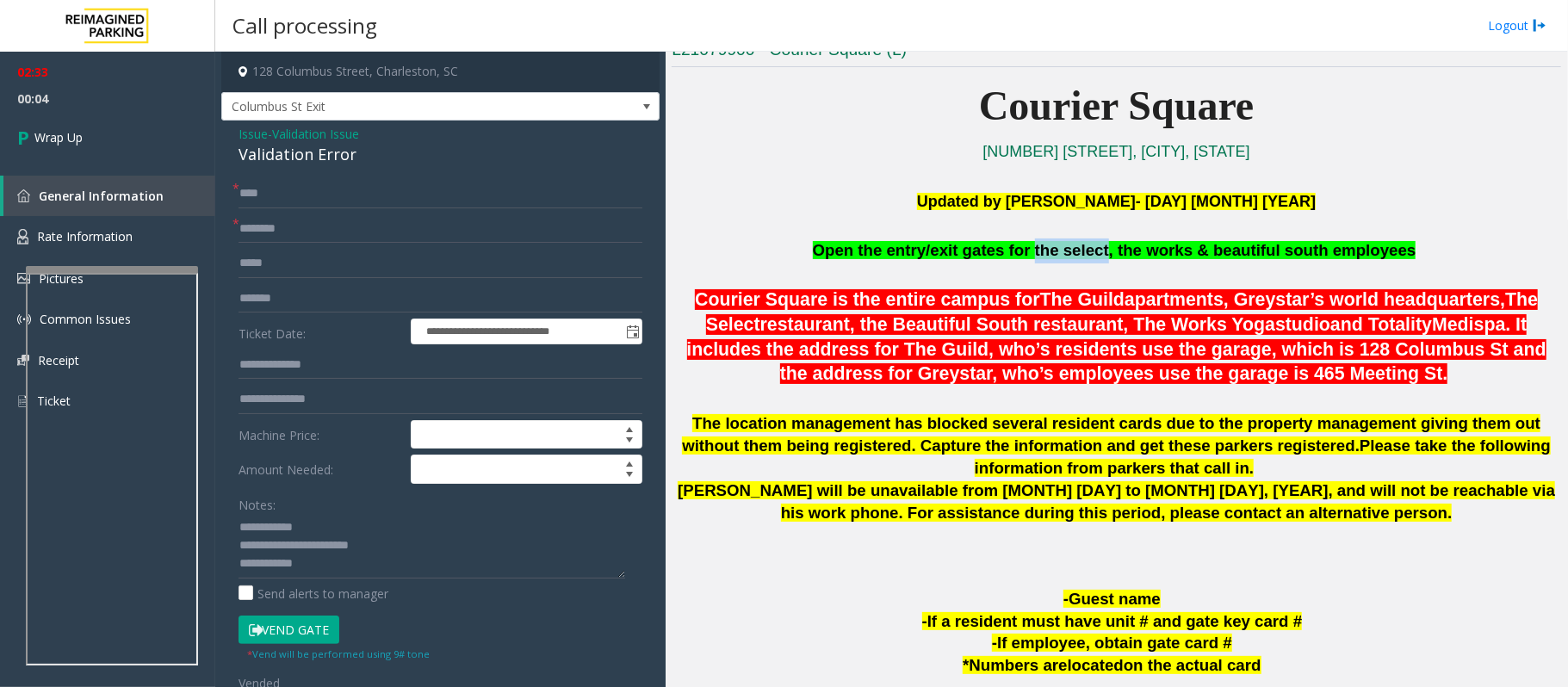 copy on "the select" 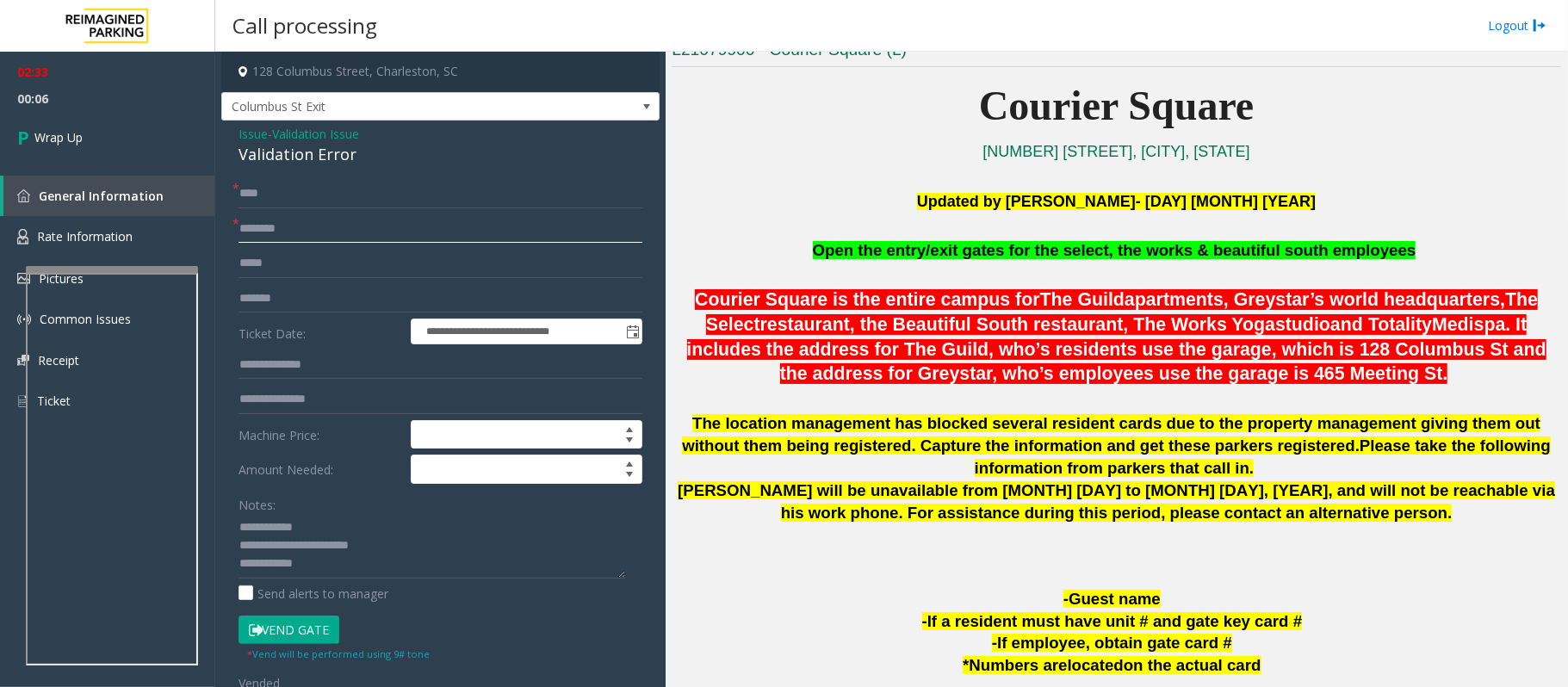 click 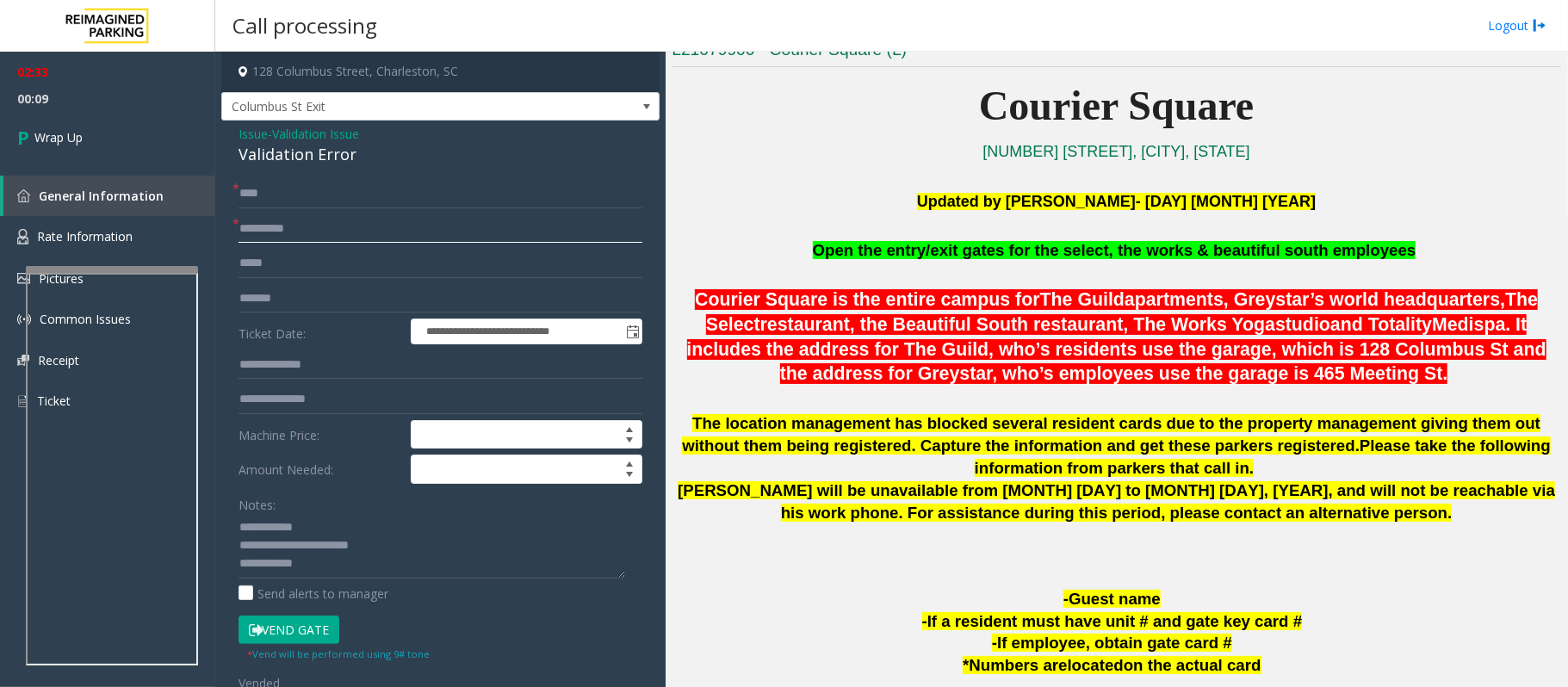 type on "**********" 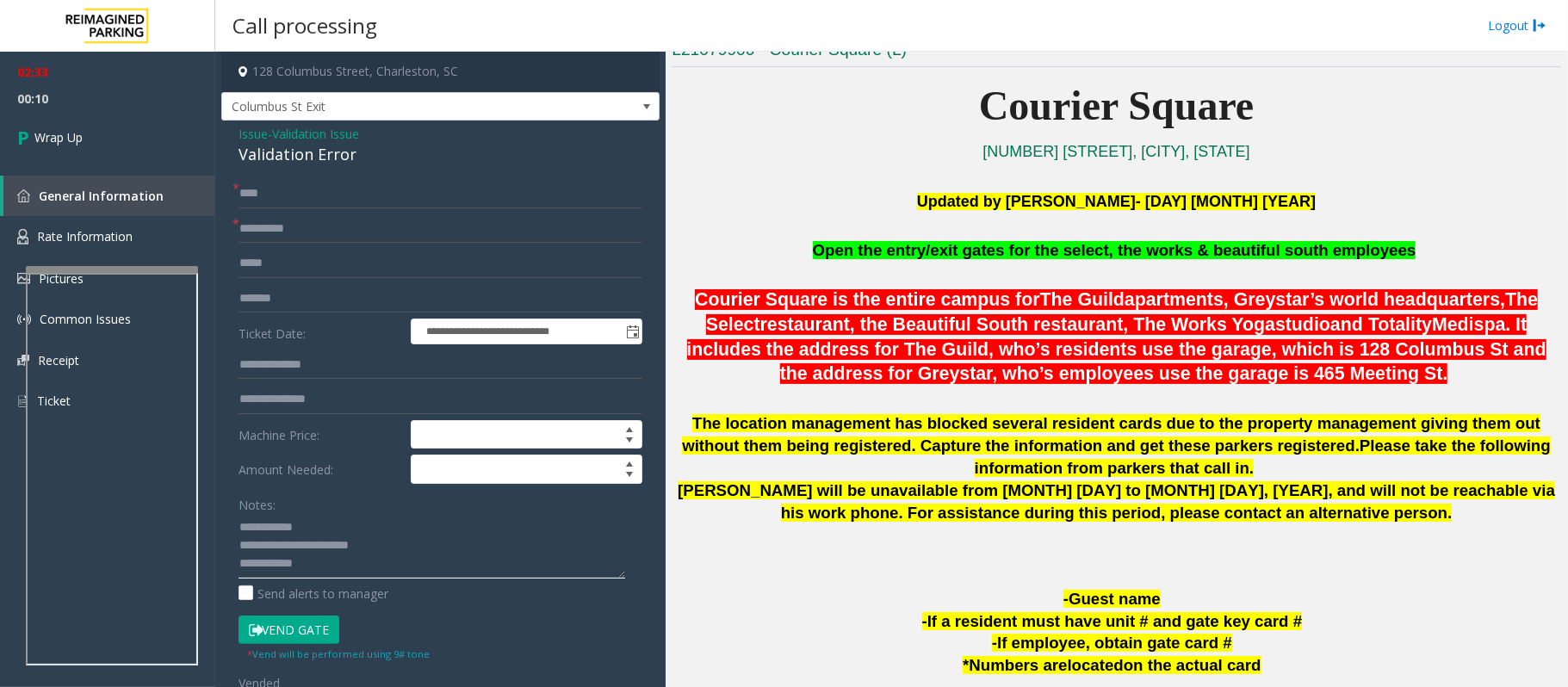 click 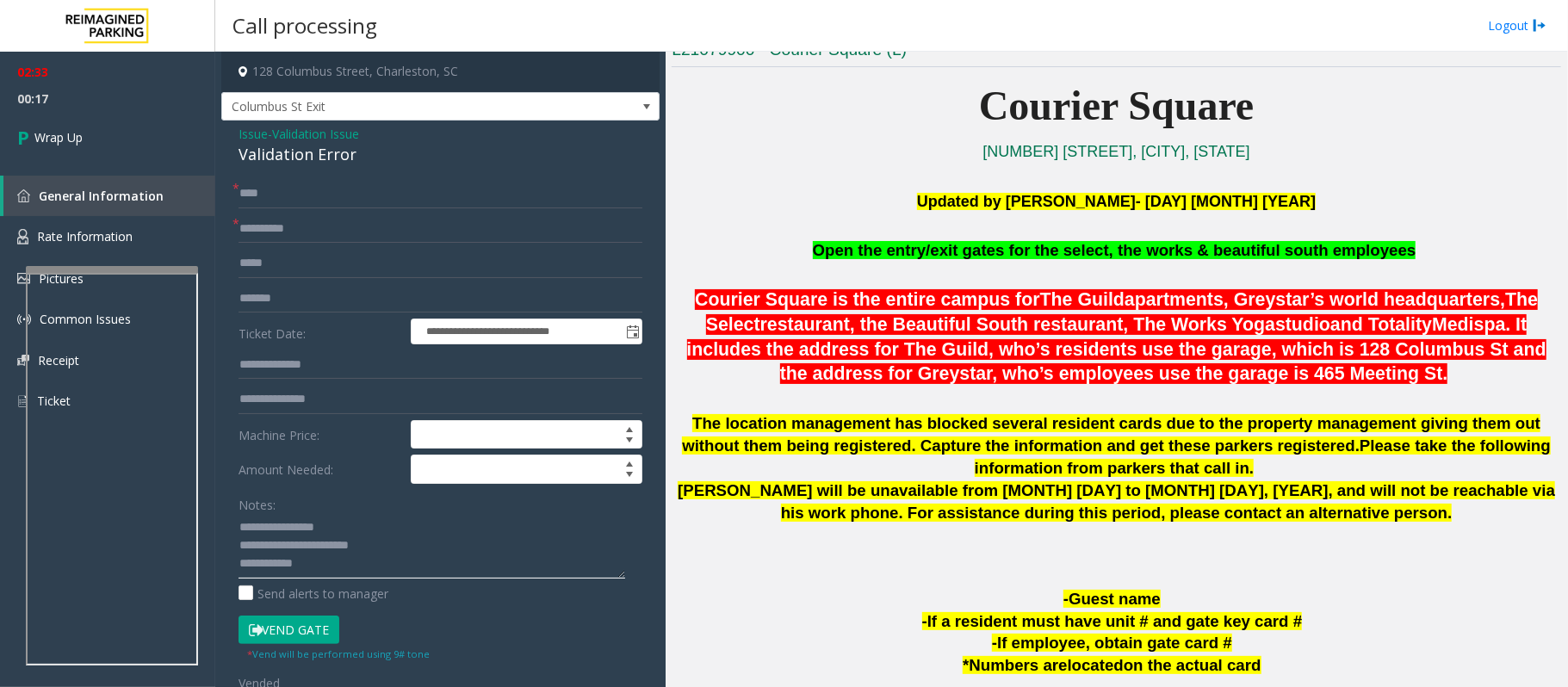 click 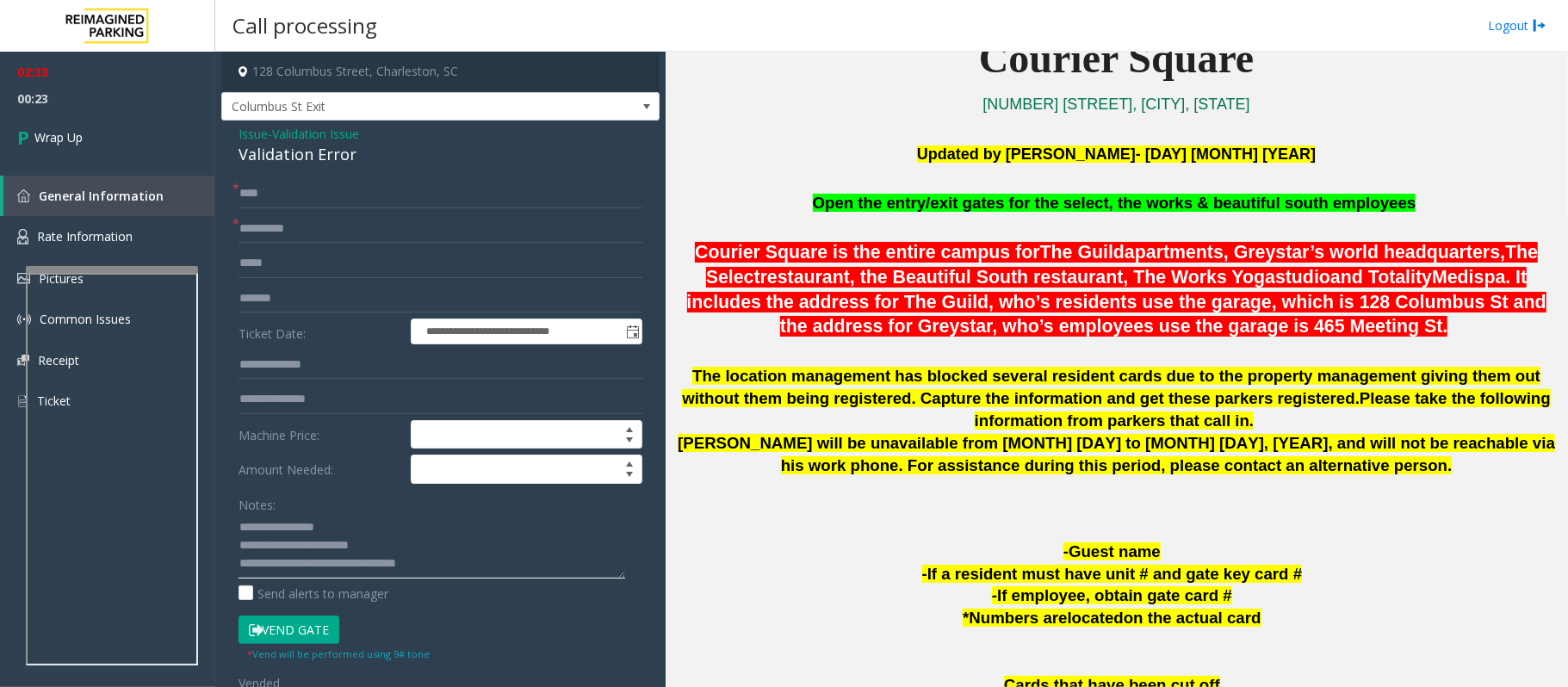 scroll, scrollTop: 459, scrollLeft: 0, axis: vertical 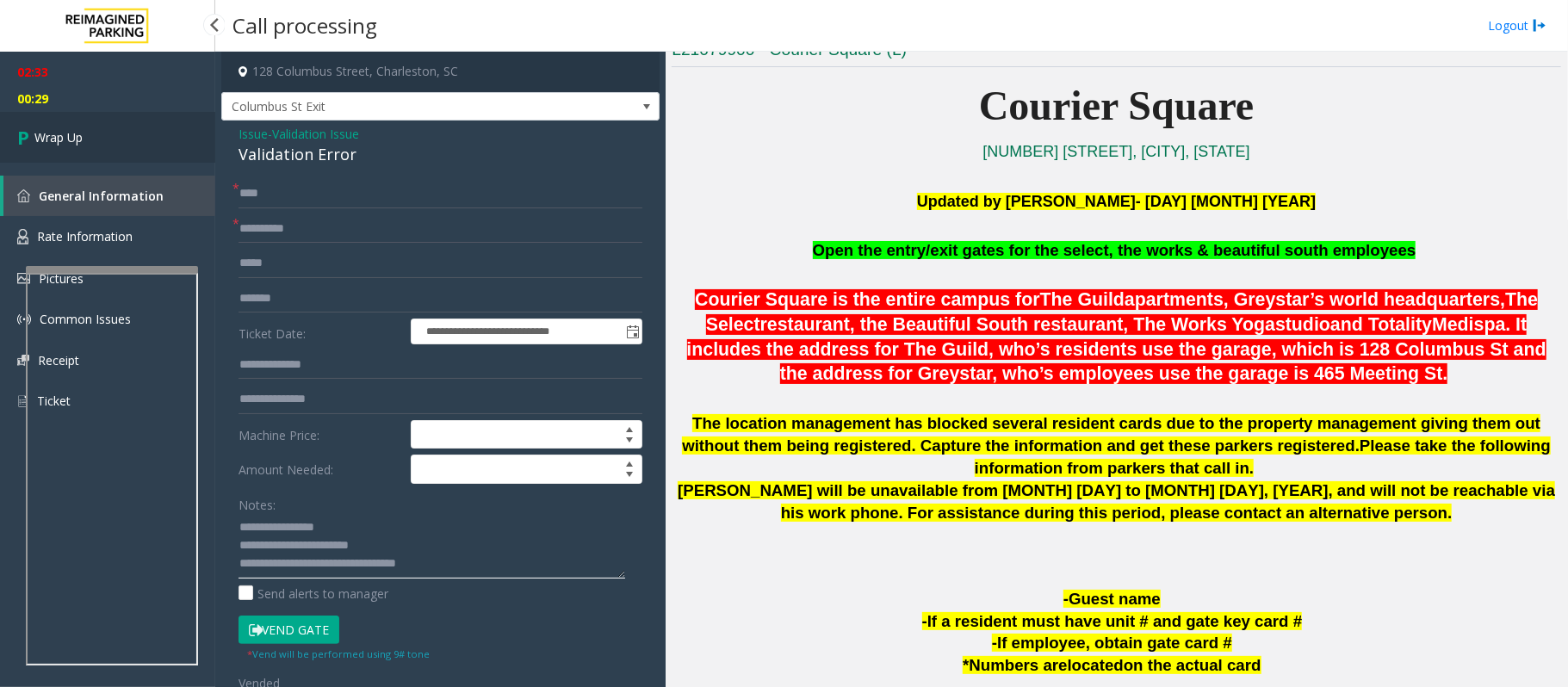 type on "**********" 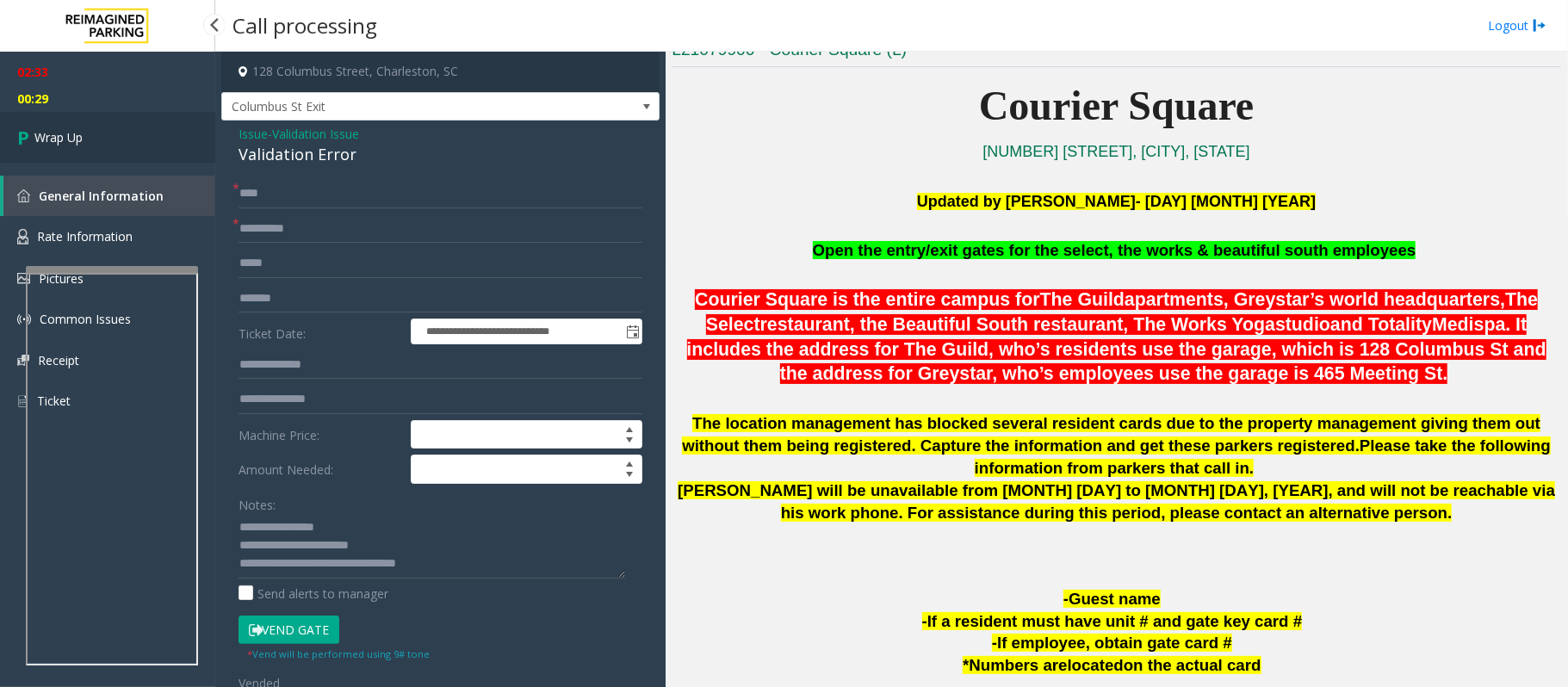 click on "Wrap Up" at bounding box center (108, 137) 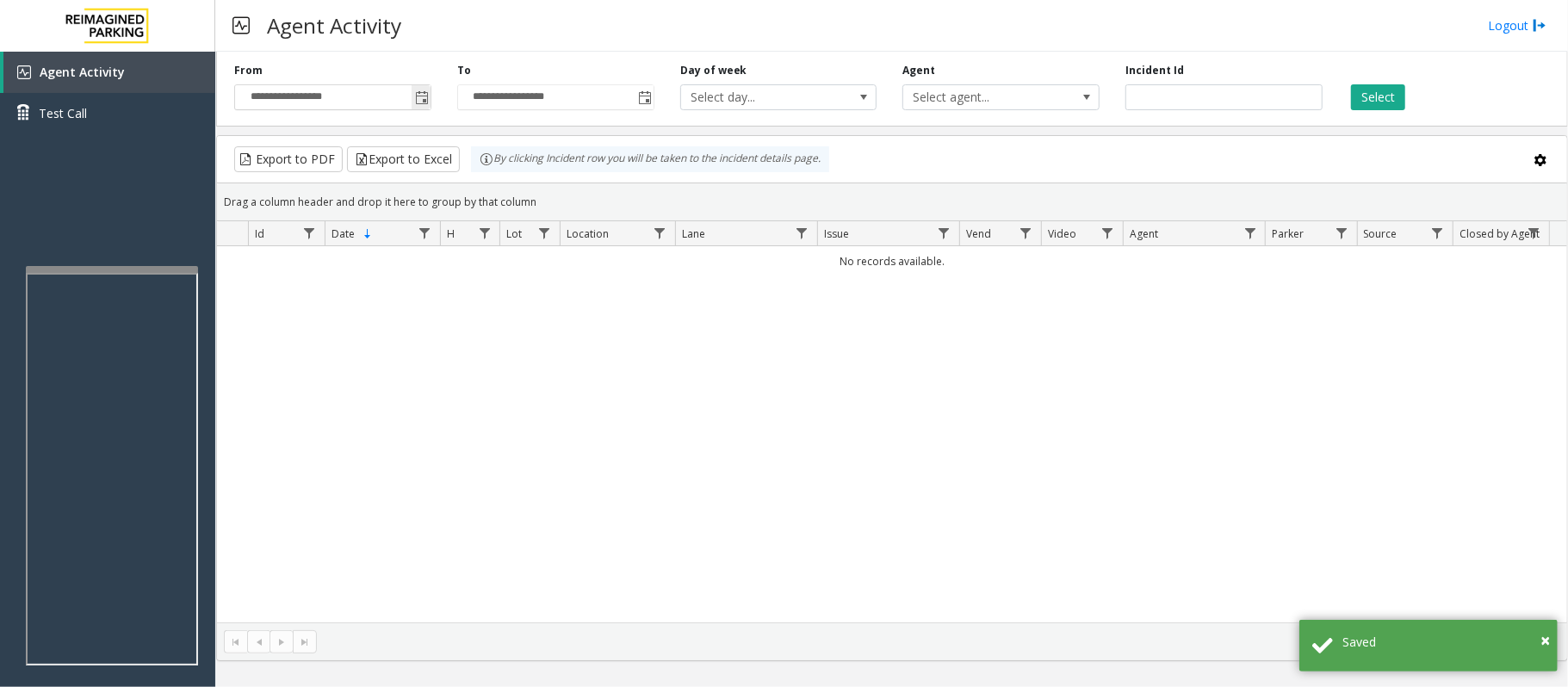 click 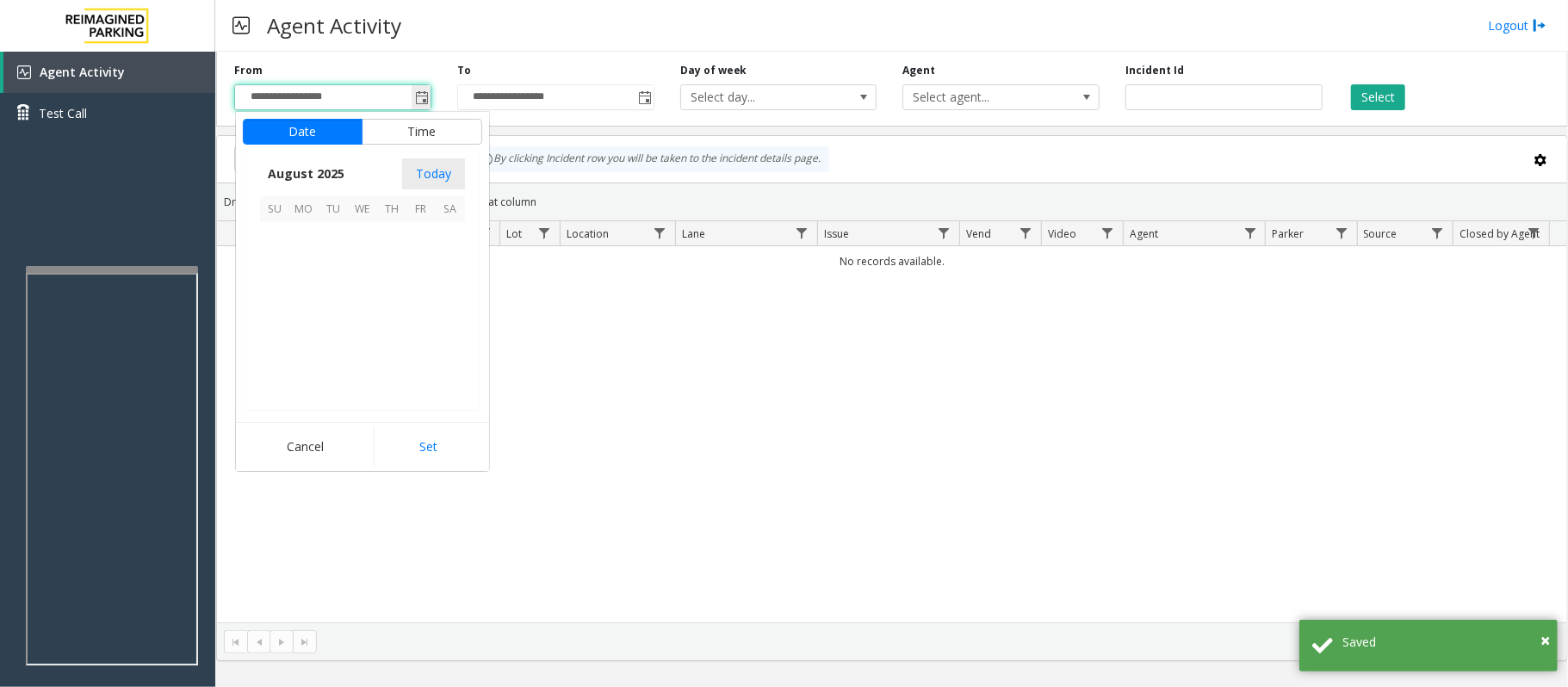 scroll, scrollTop: 308776, scrollLeft: 0, axis: vertical 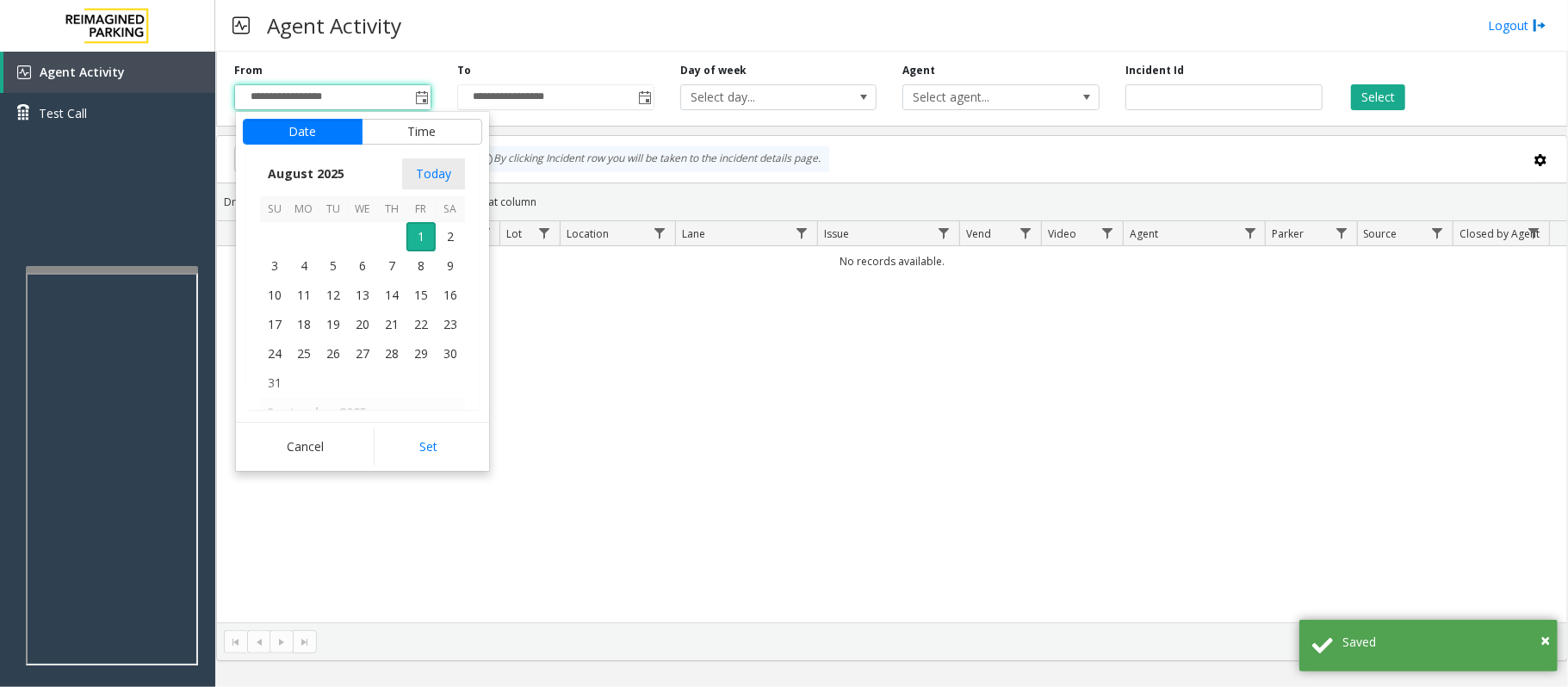 drag, startPoint x: 304, startPoint y: 170, endPoint x: 314, endPoint y: 186, distance: 18.867962 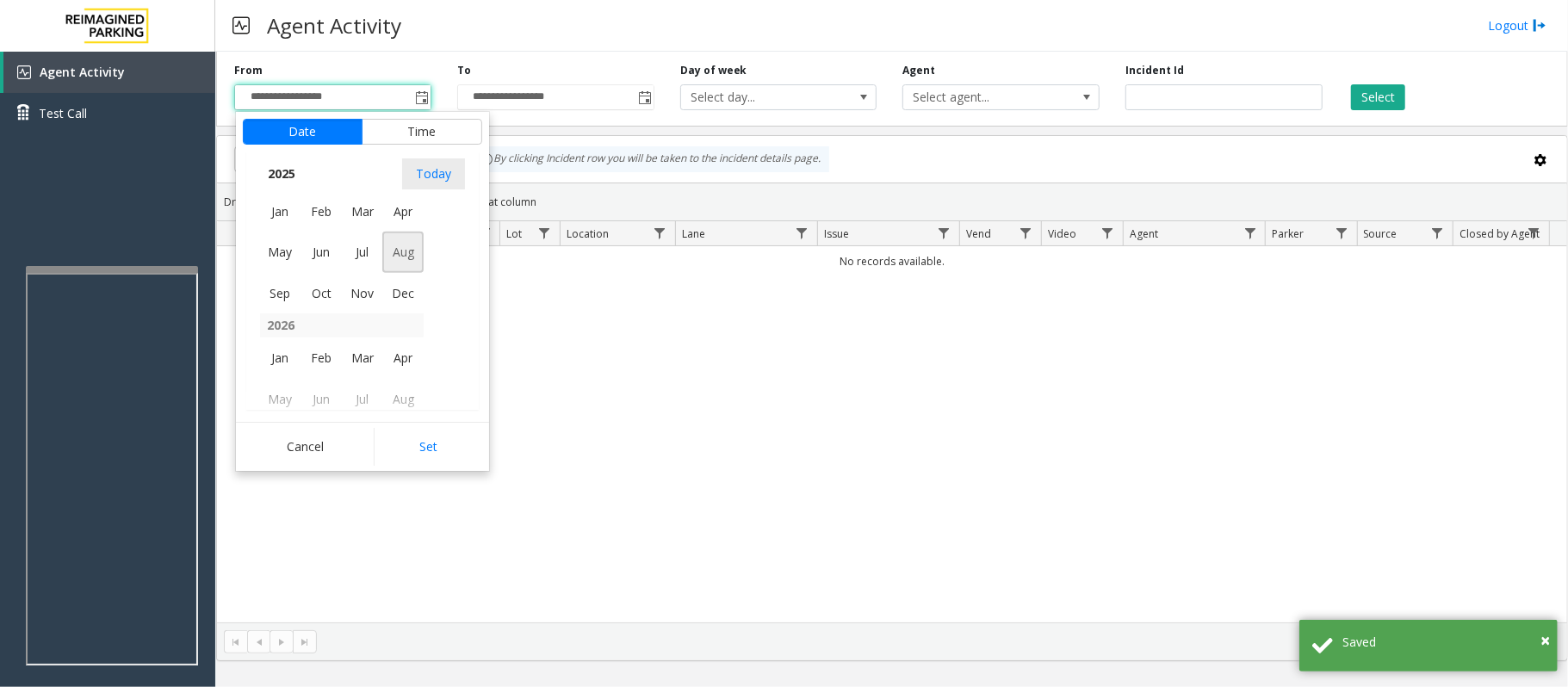 click on "Jul" at bounding box center [363, 252] 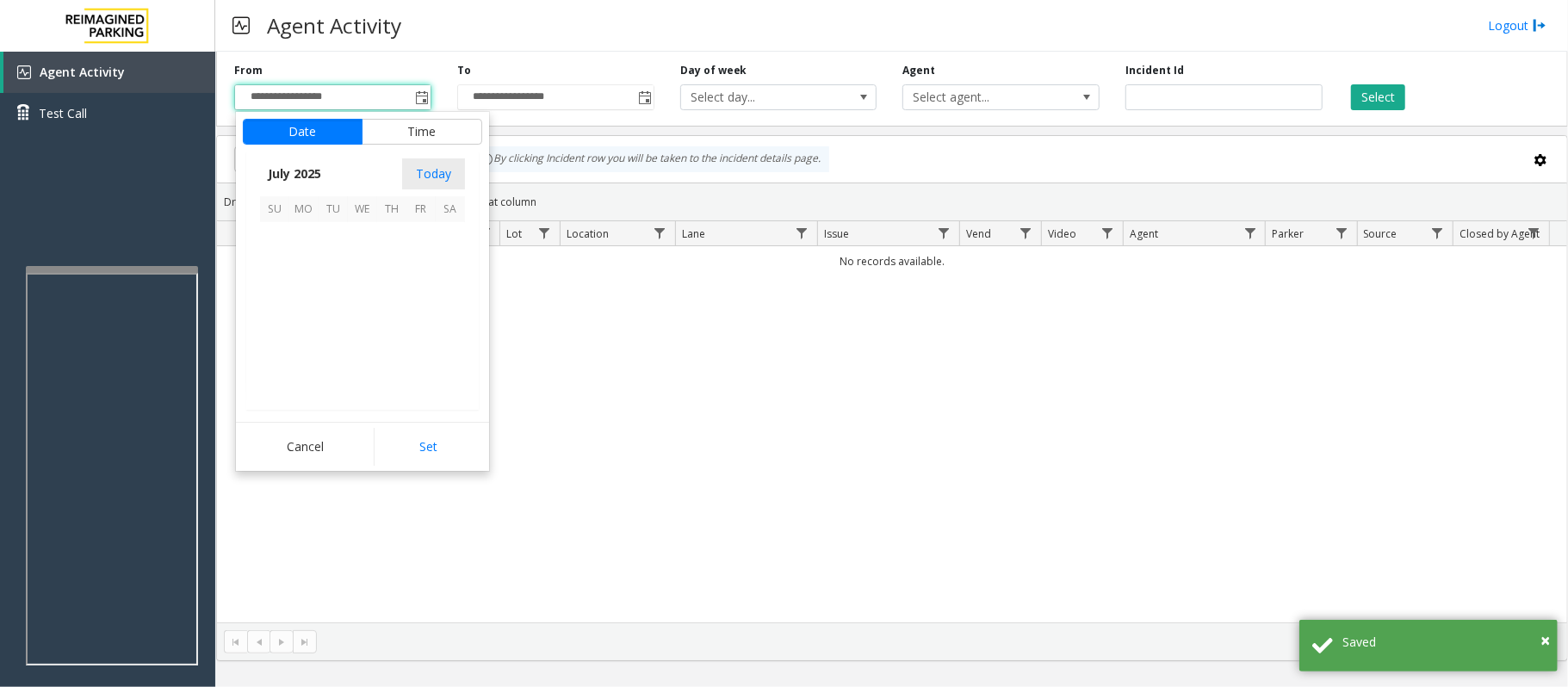 scroll, scrollTop: 308571, scrollLeft: 0, axis: vertical 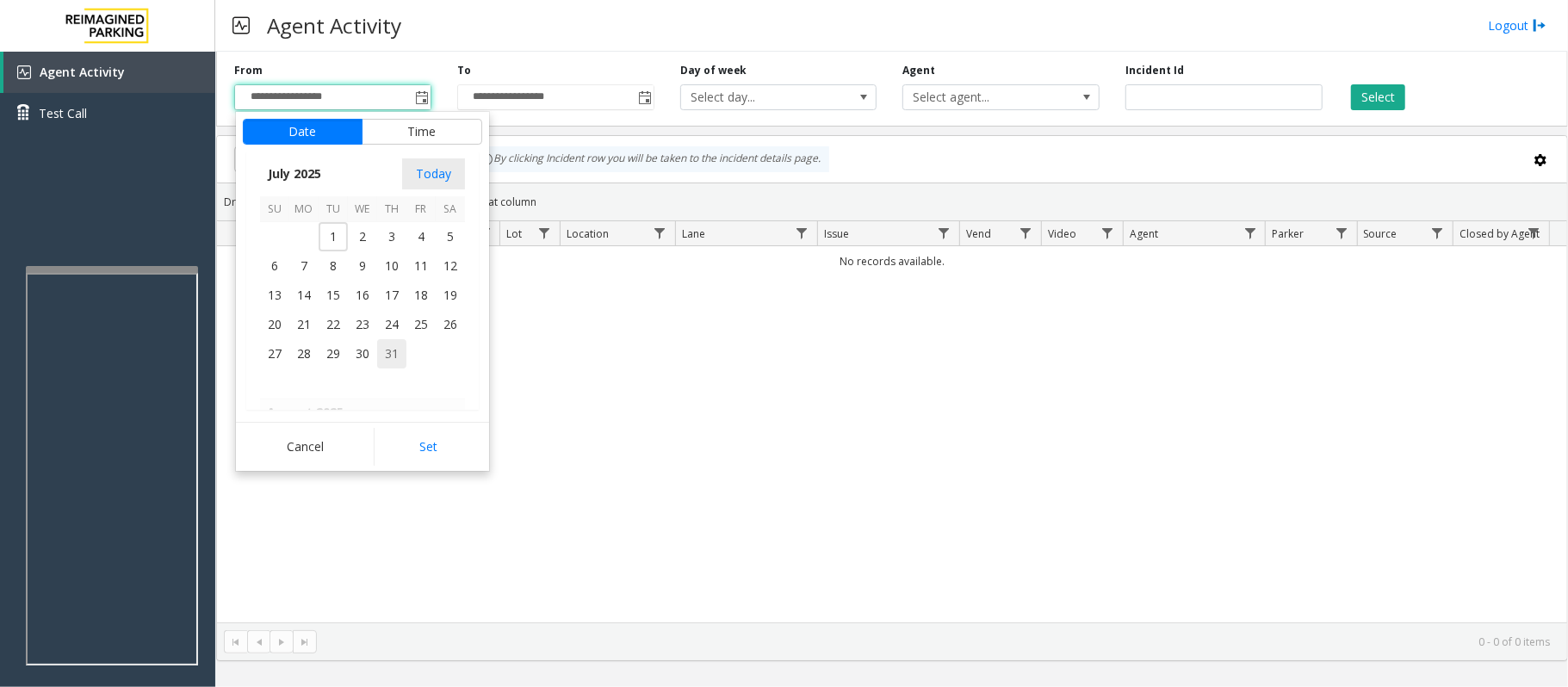 click on "31" at bounding box center [392, 354] 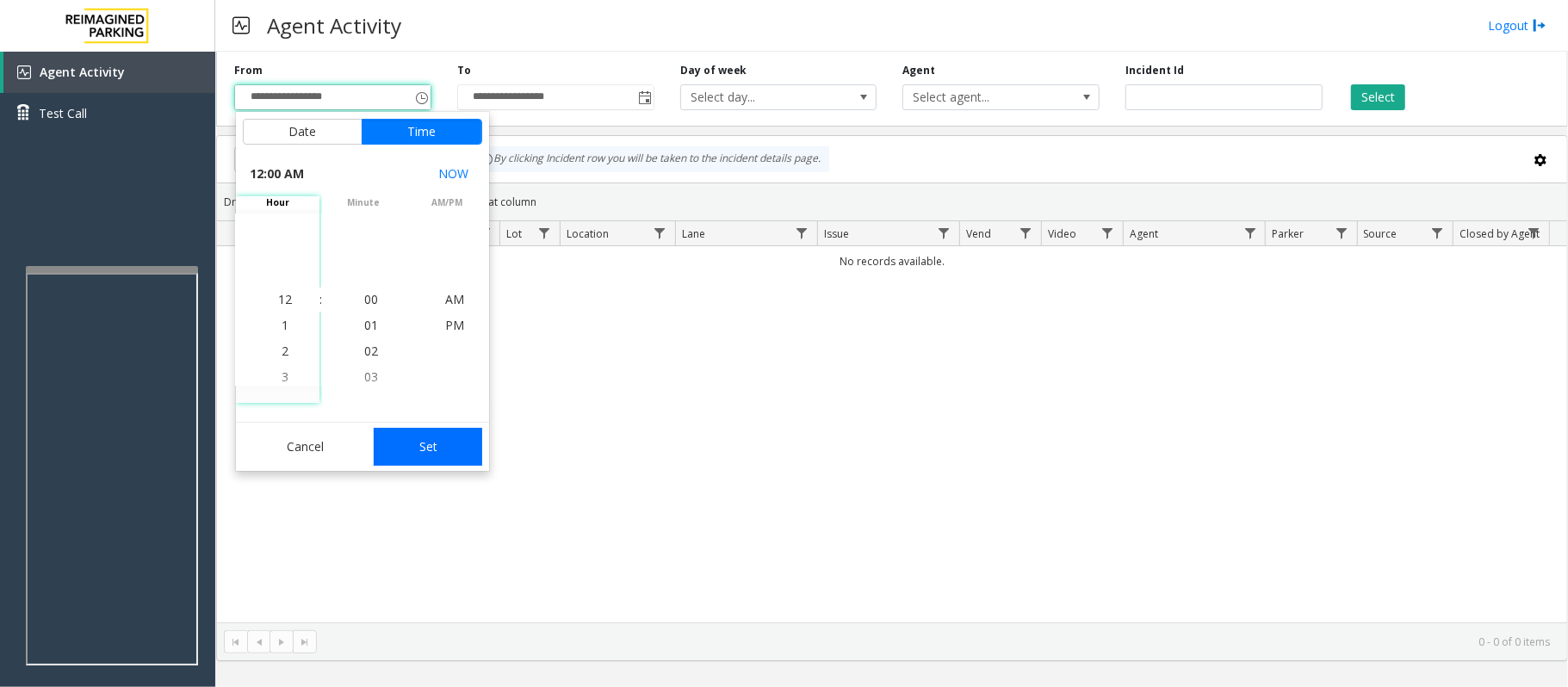 click on "Set" 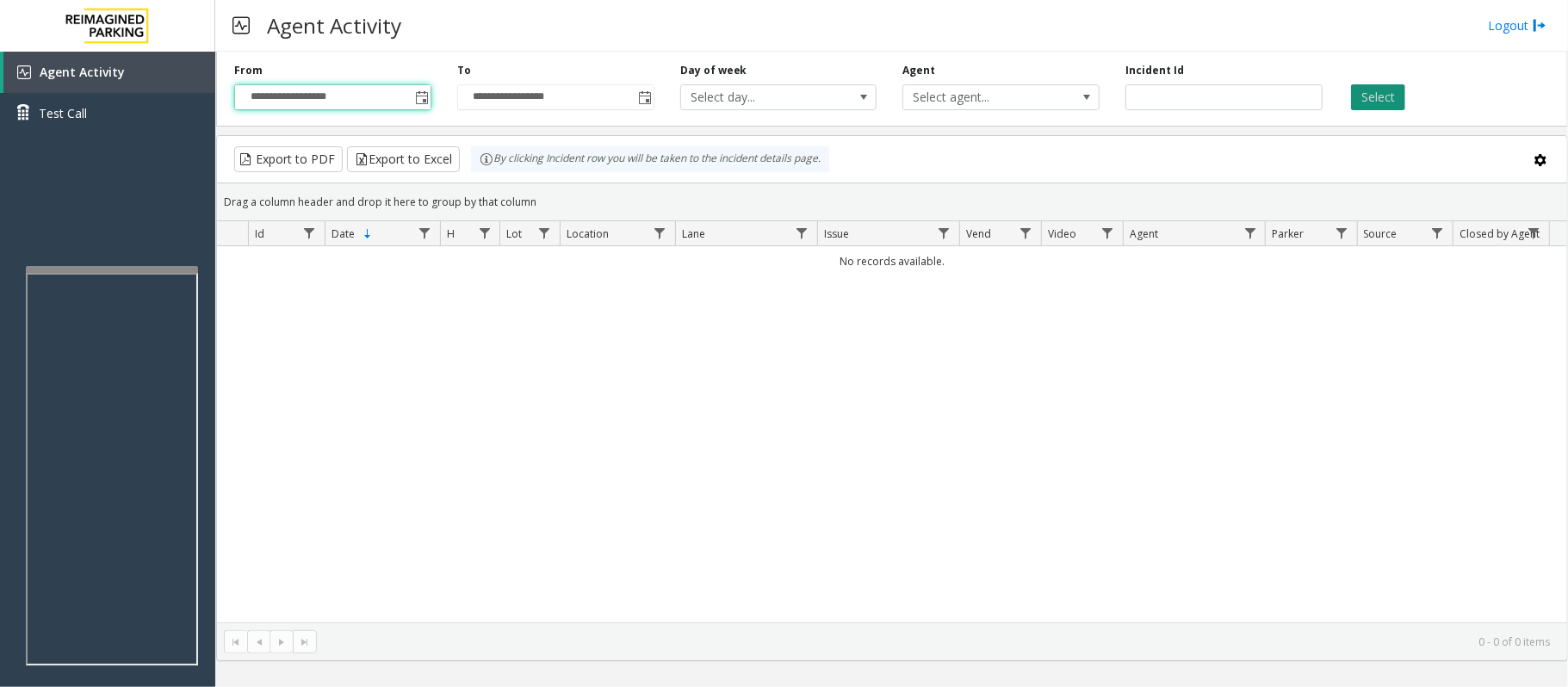 click on "Select" 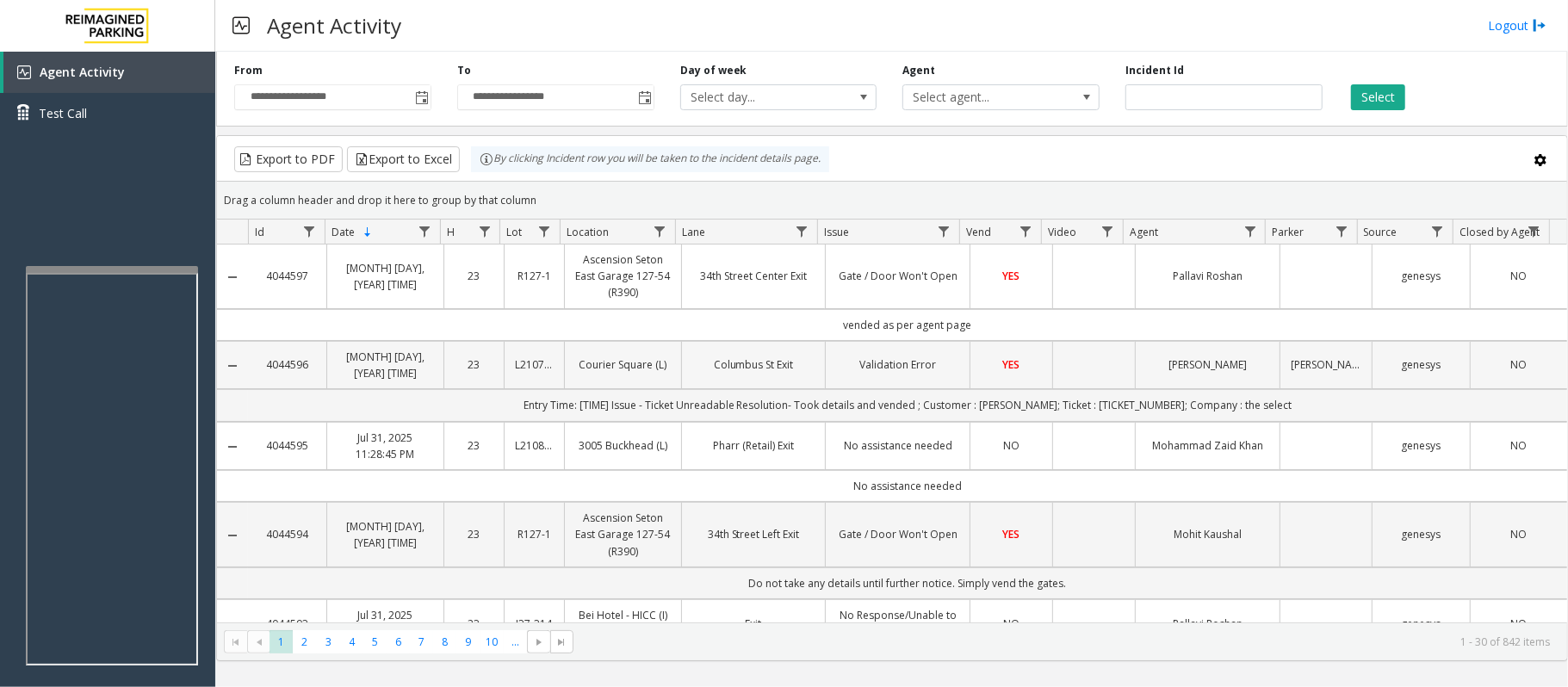 click on "Columbus St Exit" 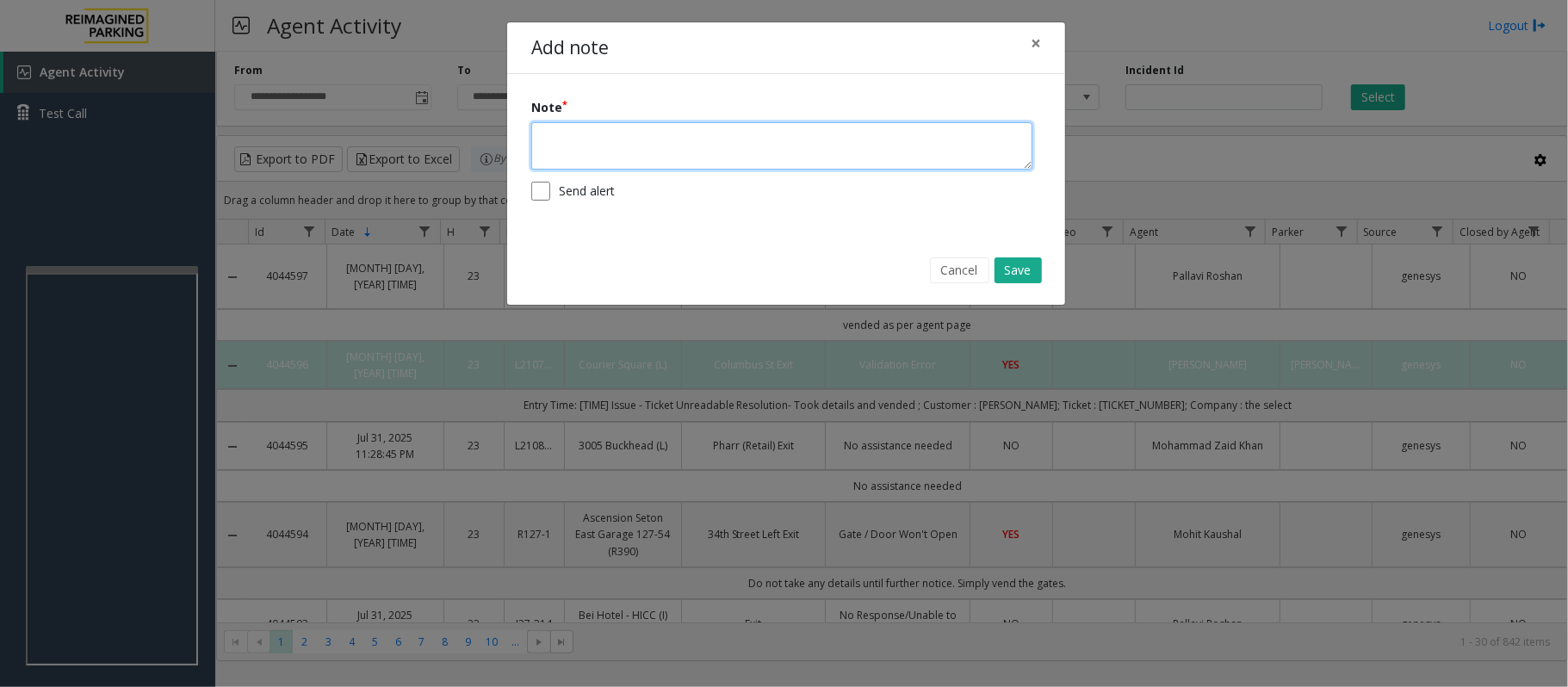 click 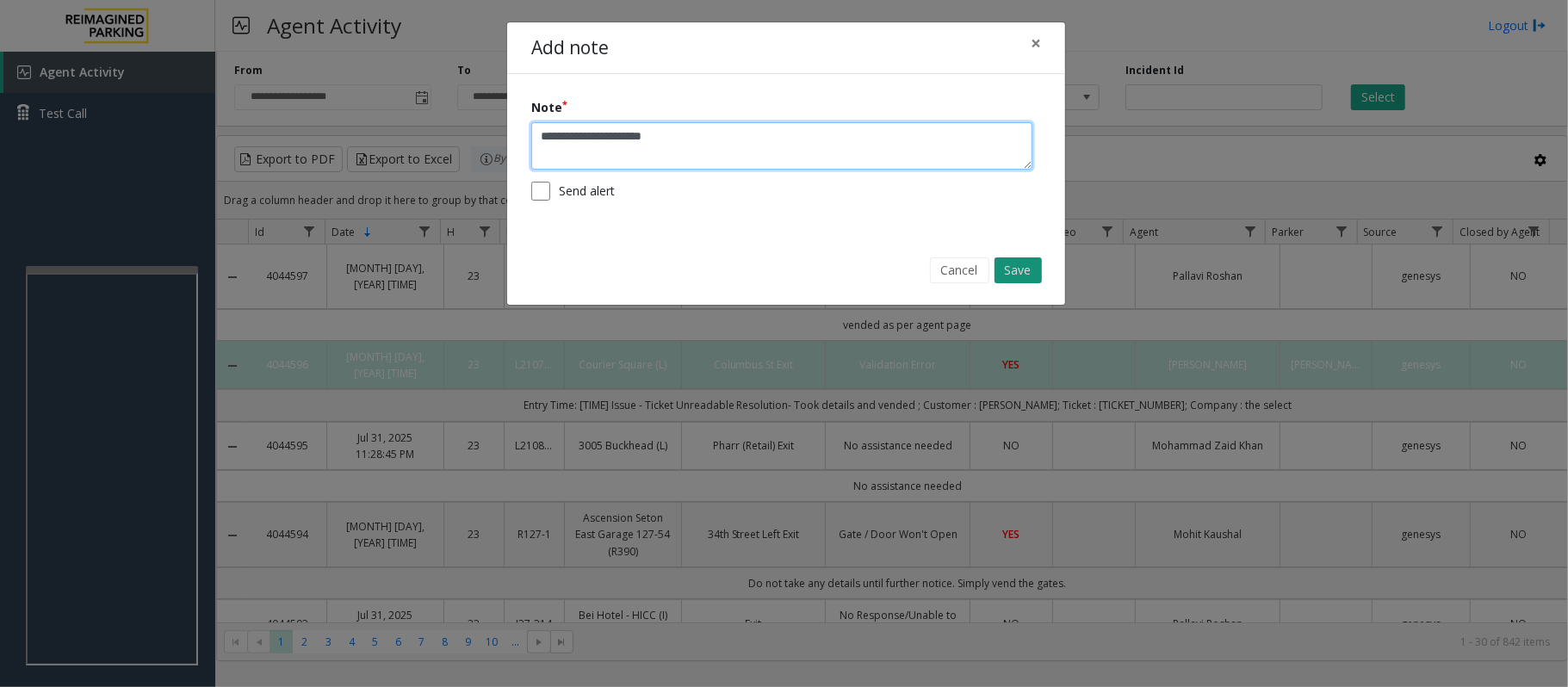 type on "**********" 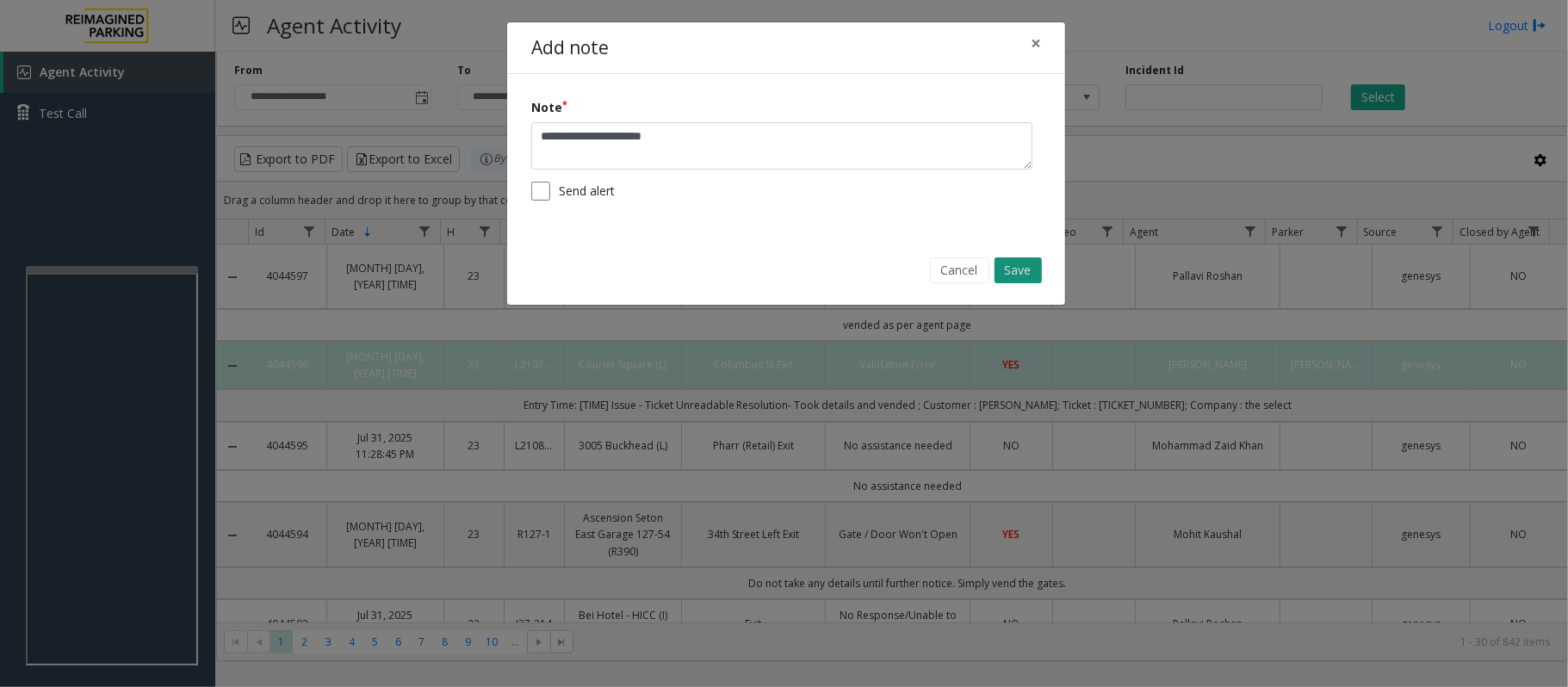 click on "Save" 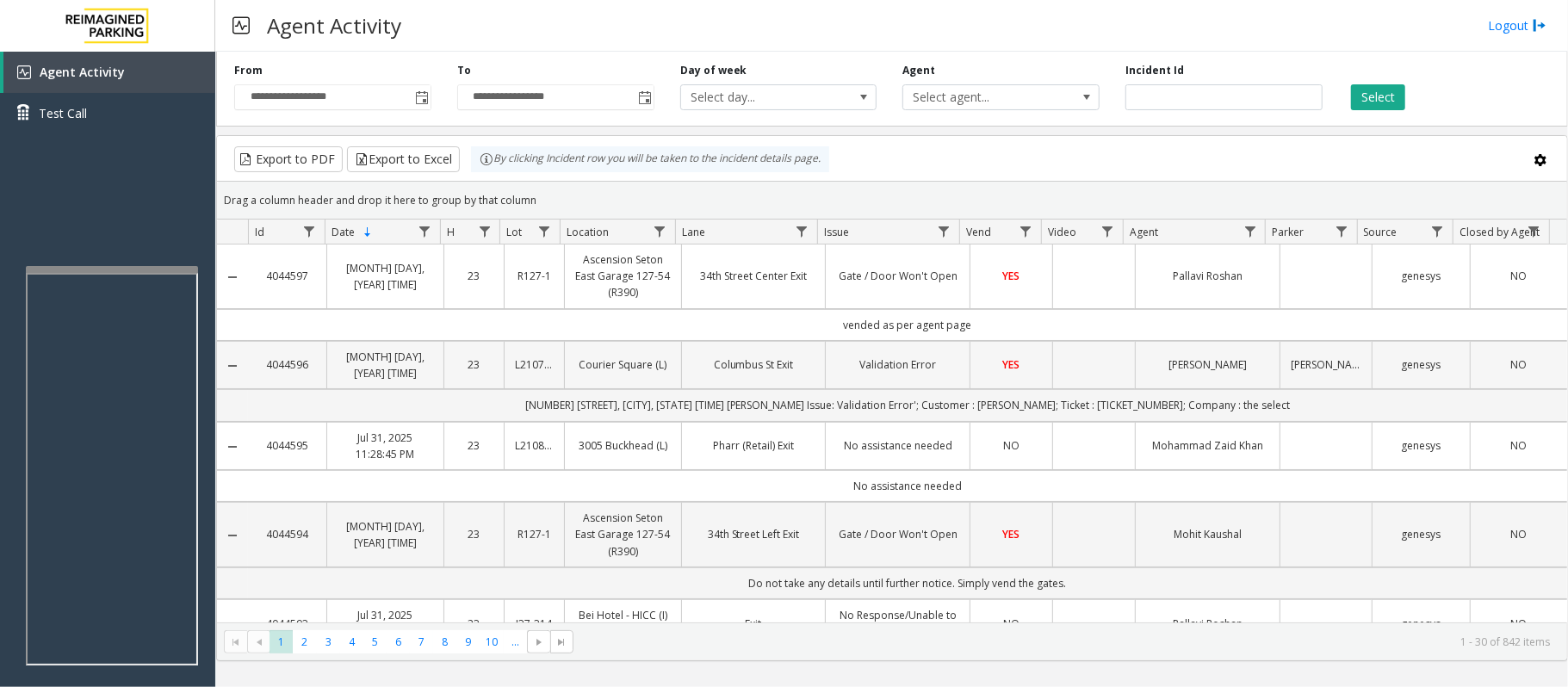 click on "Validation Error" 